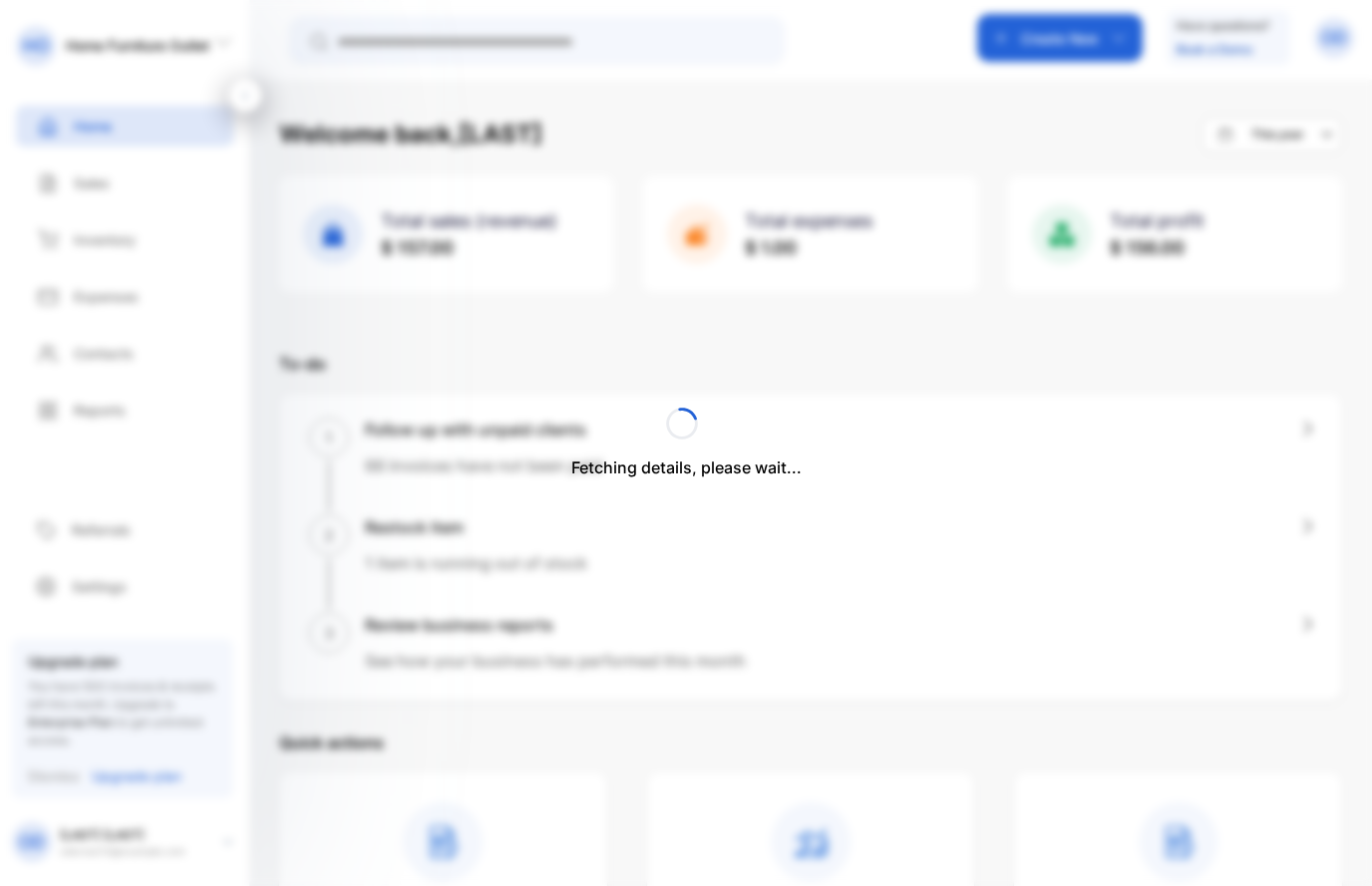 scroll, scrollTop: 0, scrollLeft: 0, axis: both 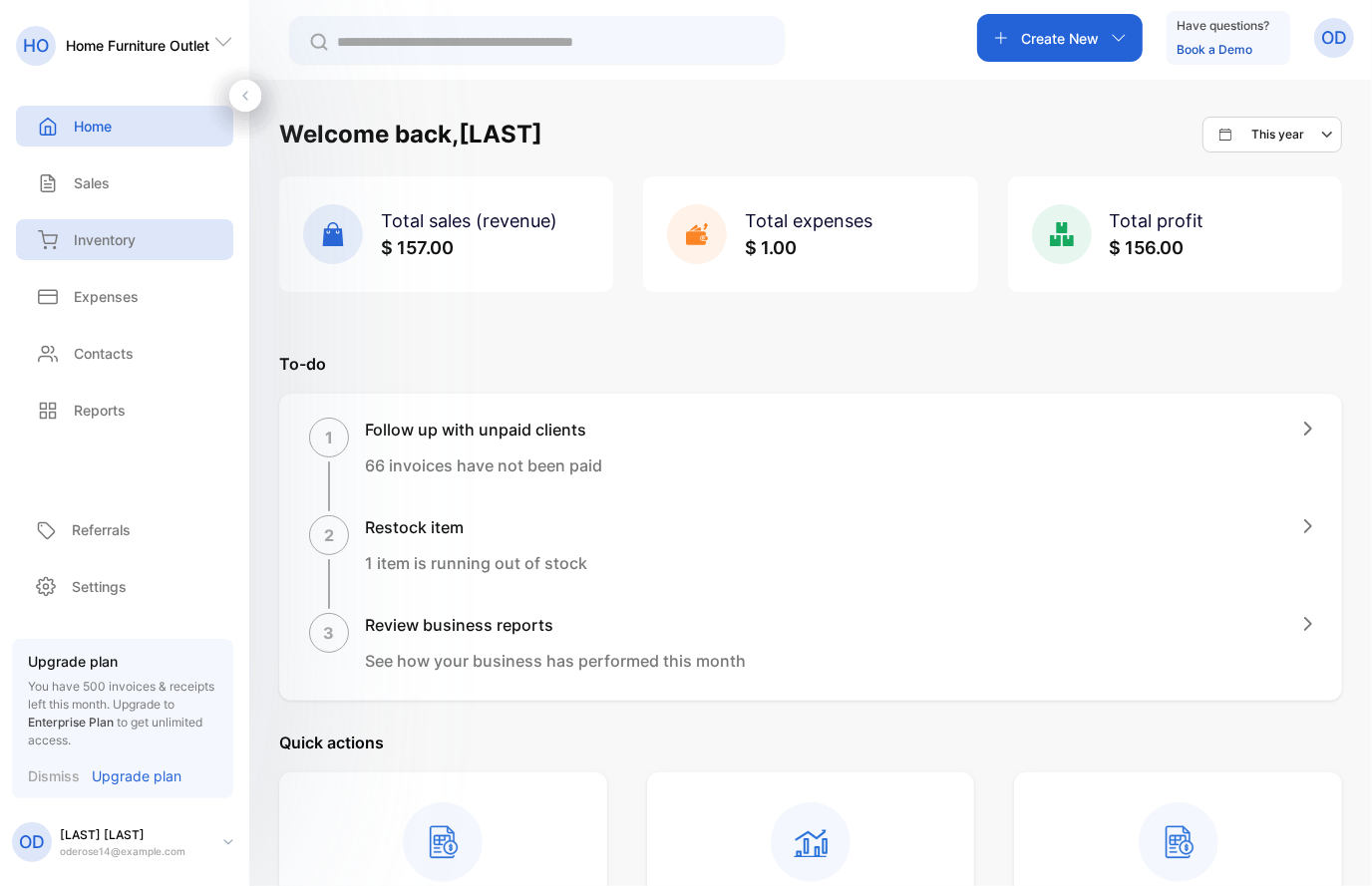 click on "Inventory" at bounding box center (105, 239) 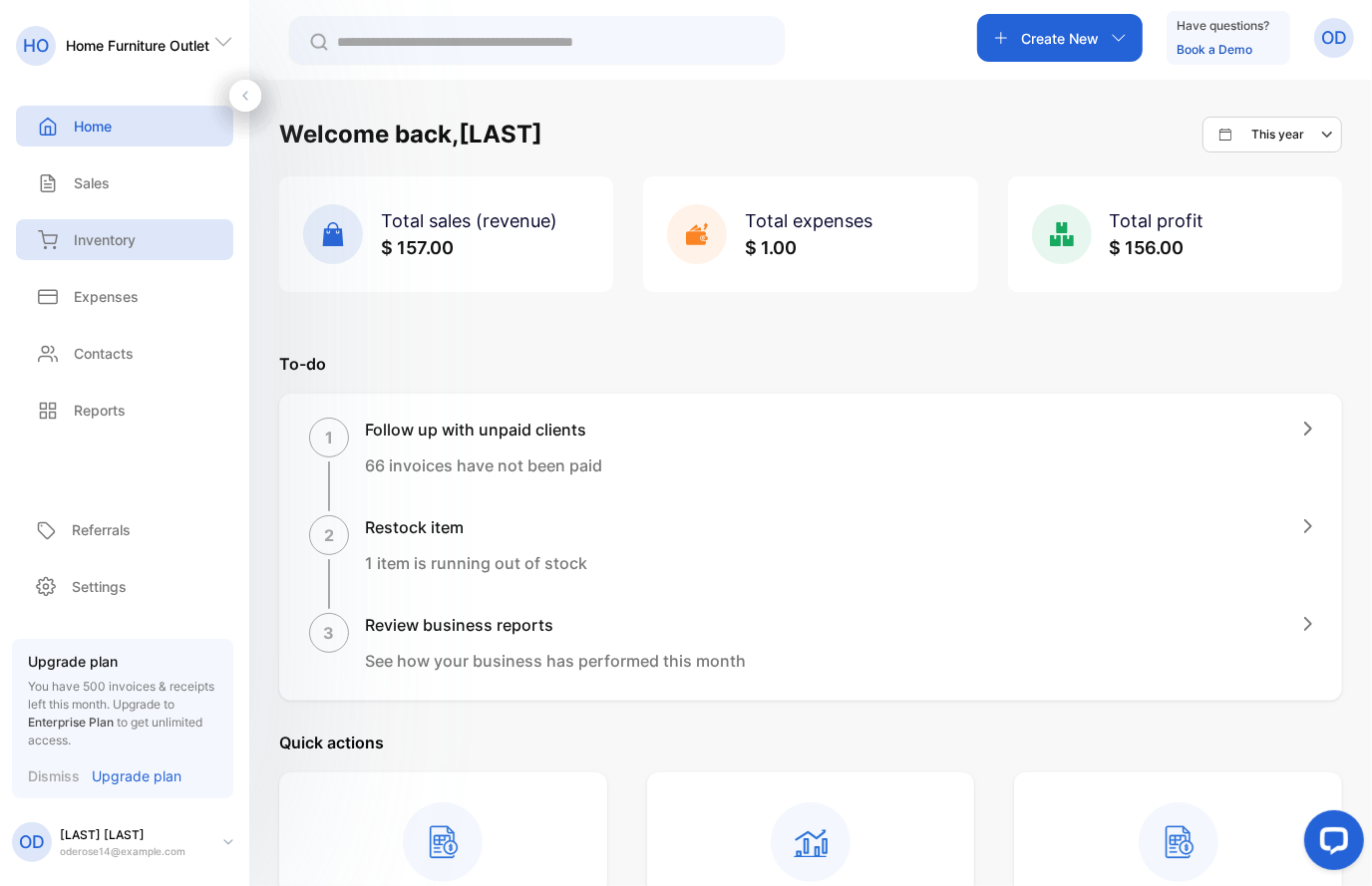 scroll, scrollTop: 0, scrollLeft: 0, axis: both 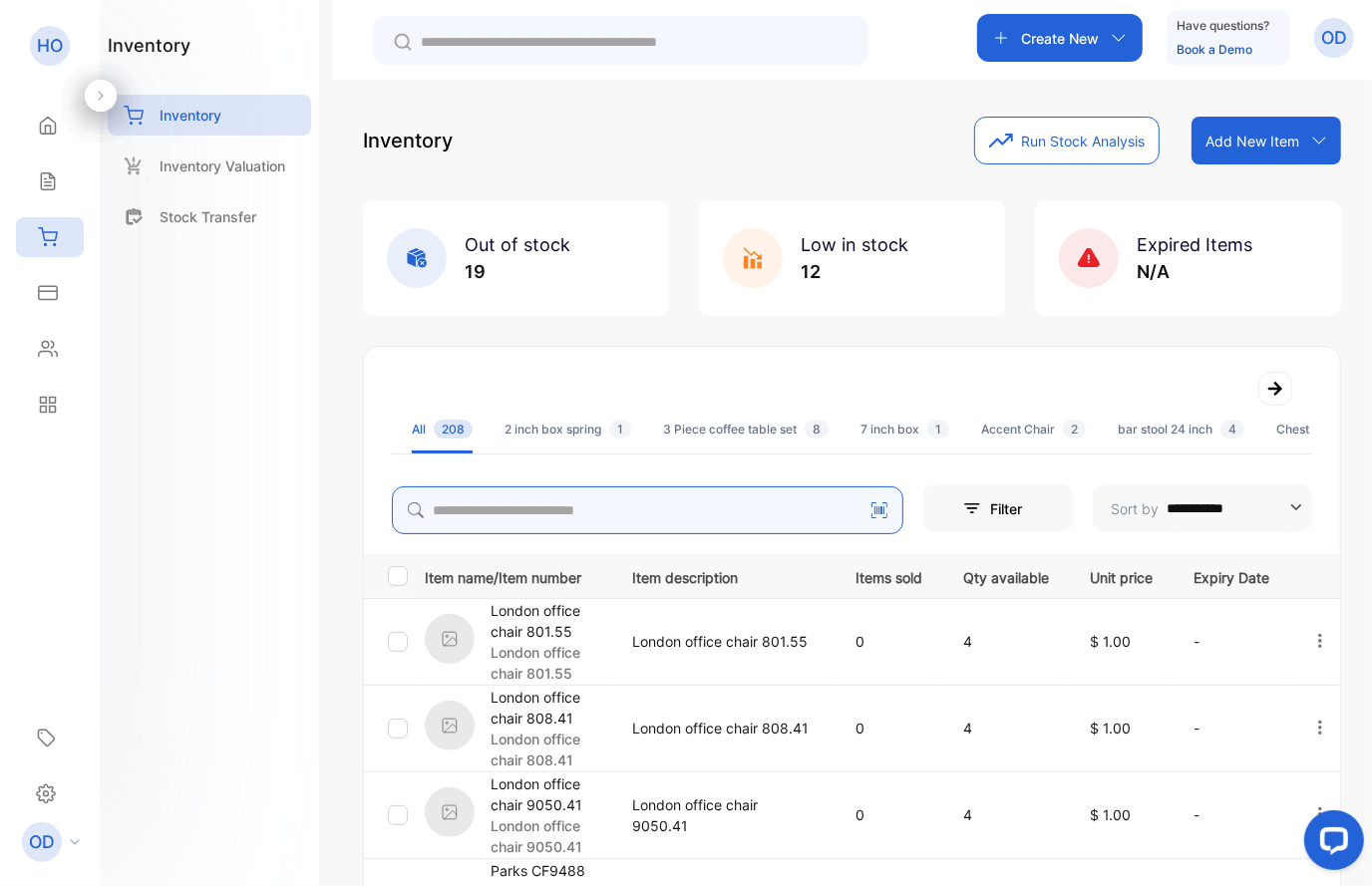 click at bounding box center [647, 510] 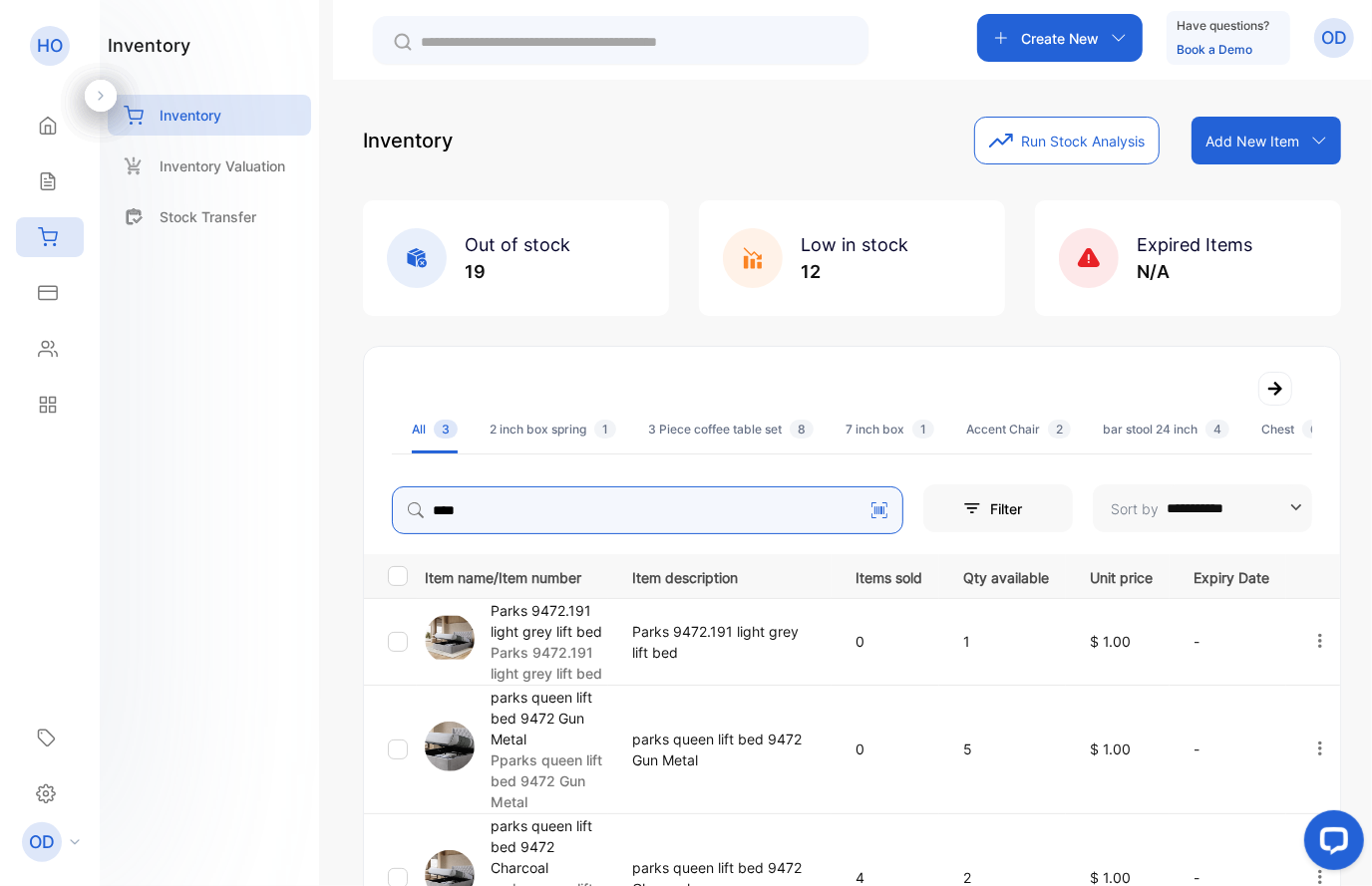 scroll, scrollTop: 224, scrollLeft: 0, axis: vertical 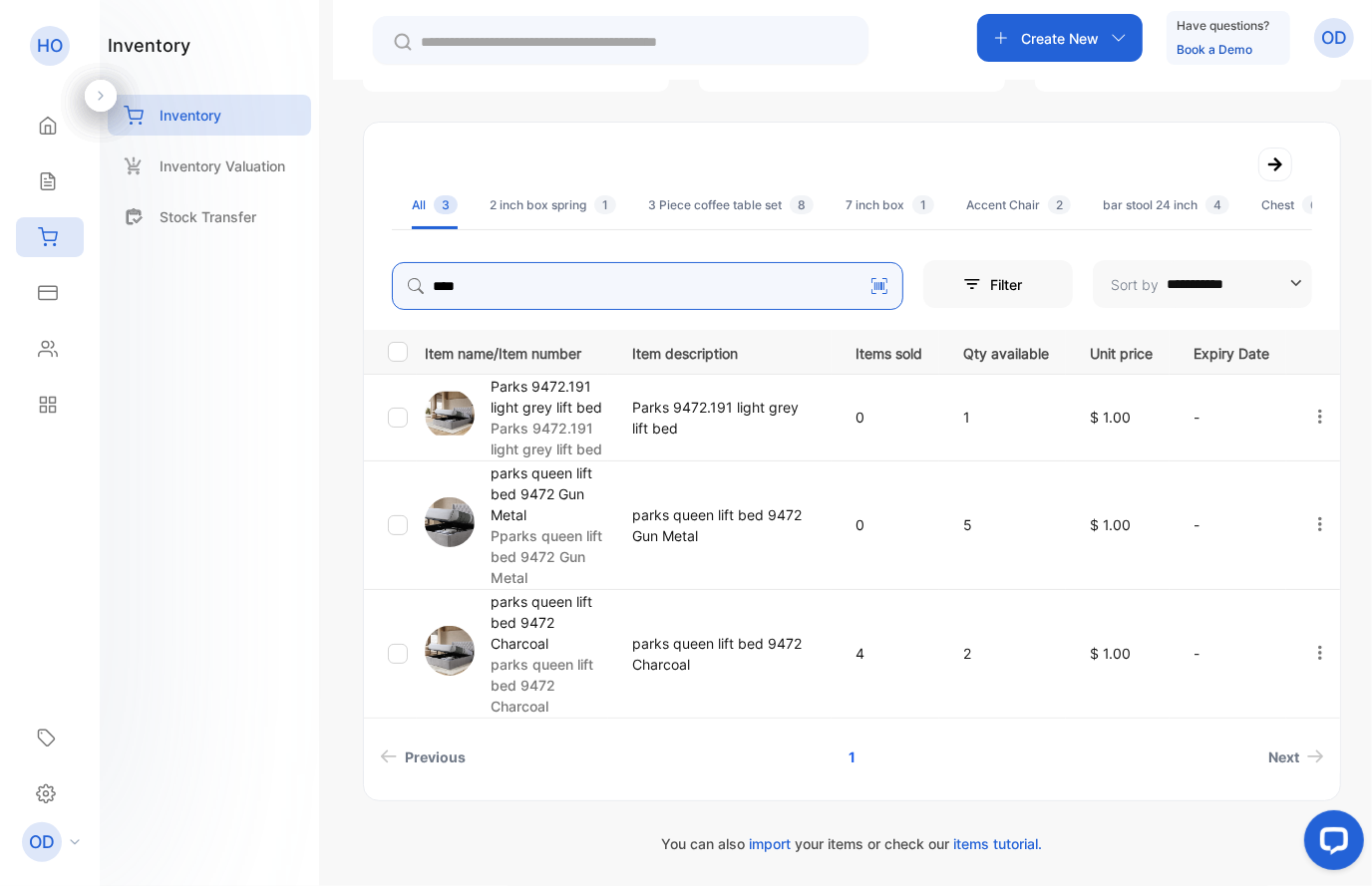 type on "****" 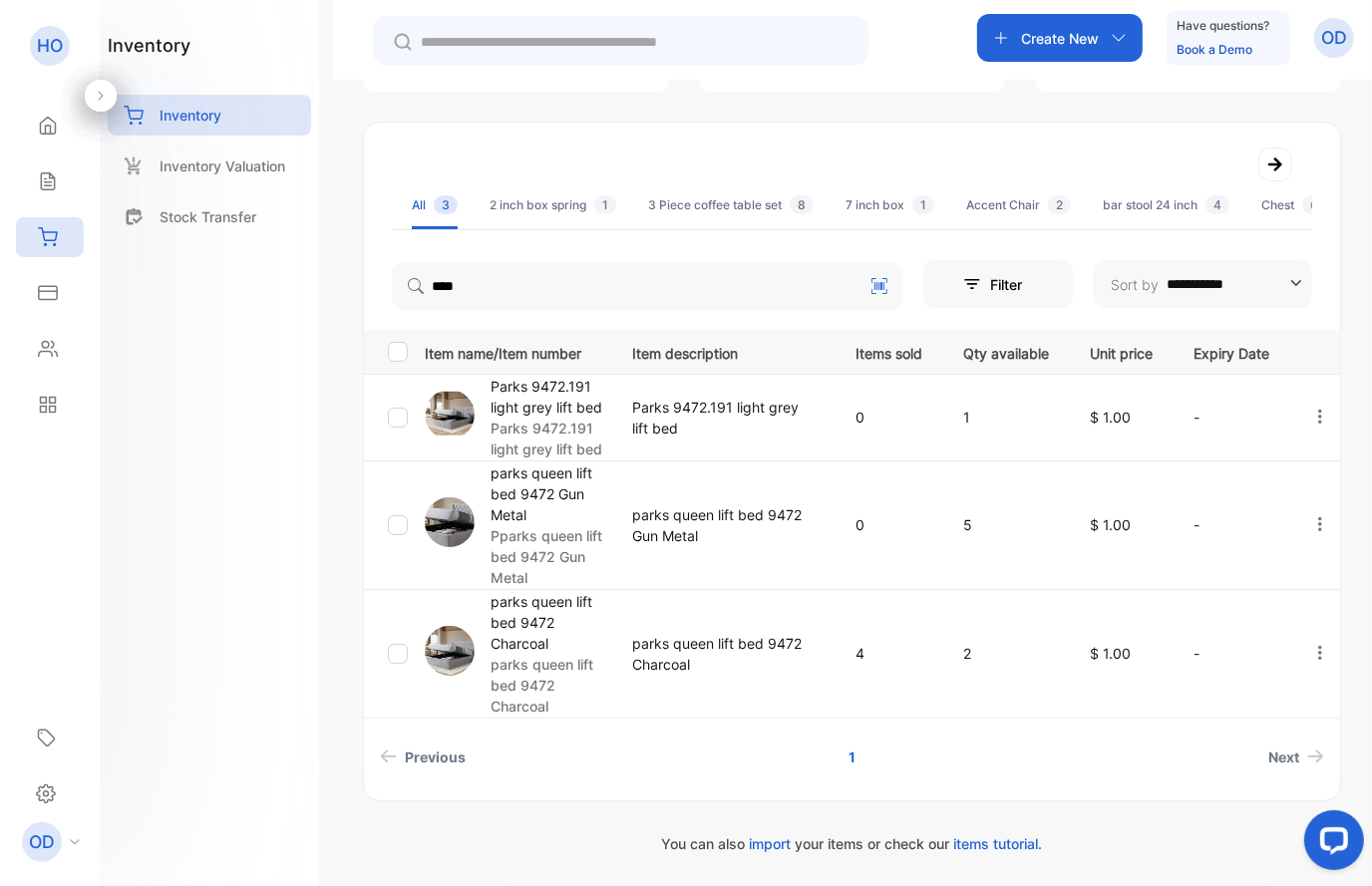 click on "parks queen lift bed 9472 Charcoal" at bounding box center [548, 622] 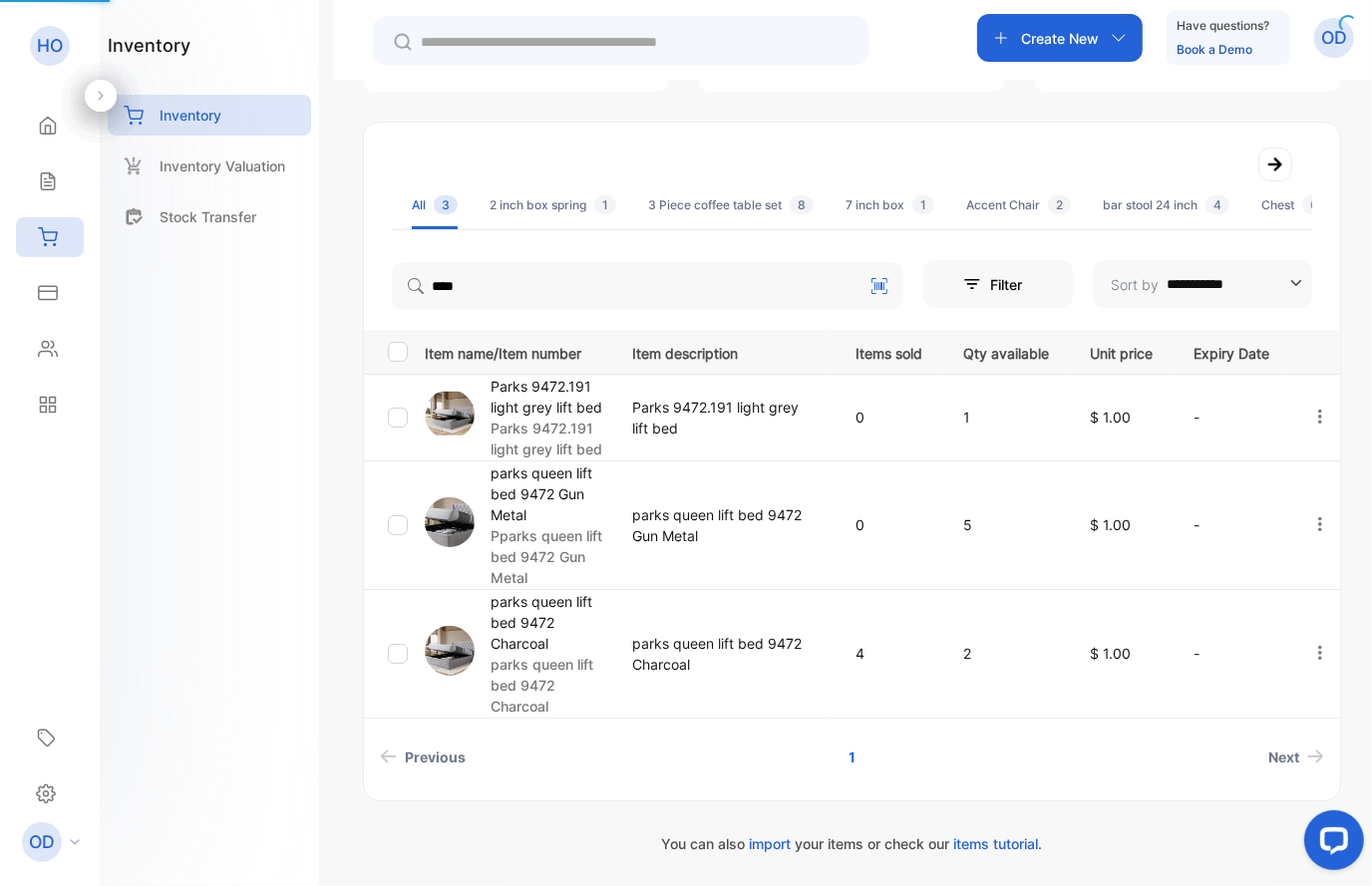 scroll, scrollTop: 5, scrollLeft: 0, axis: vertical 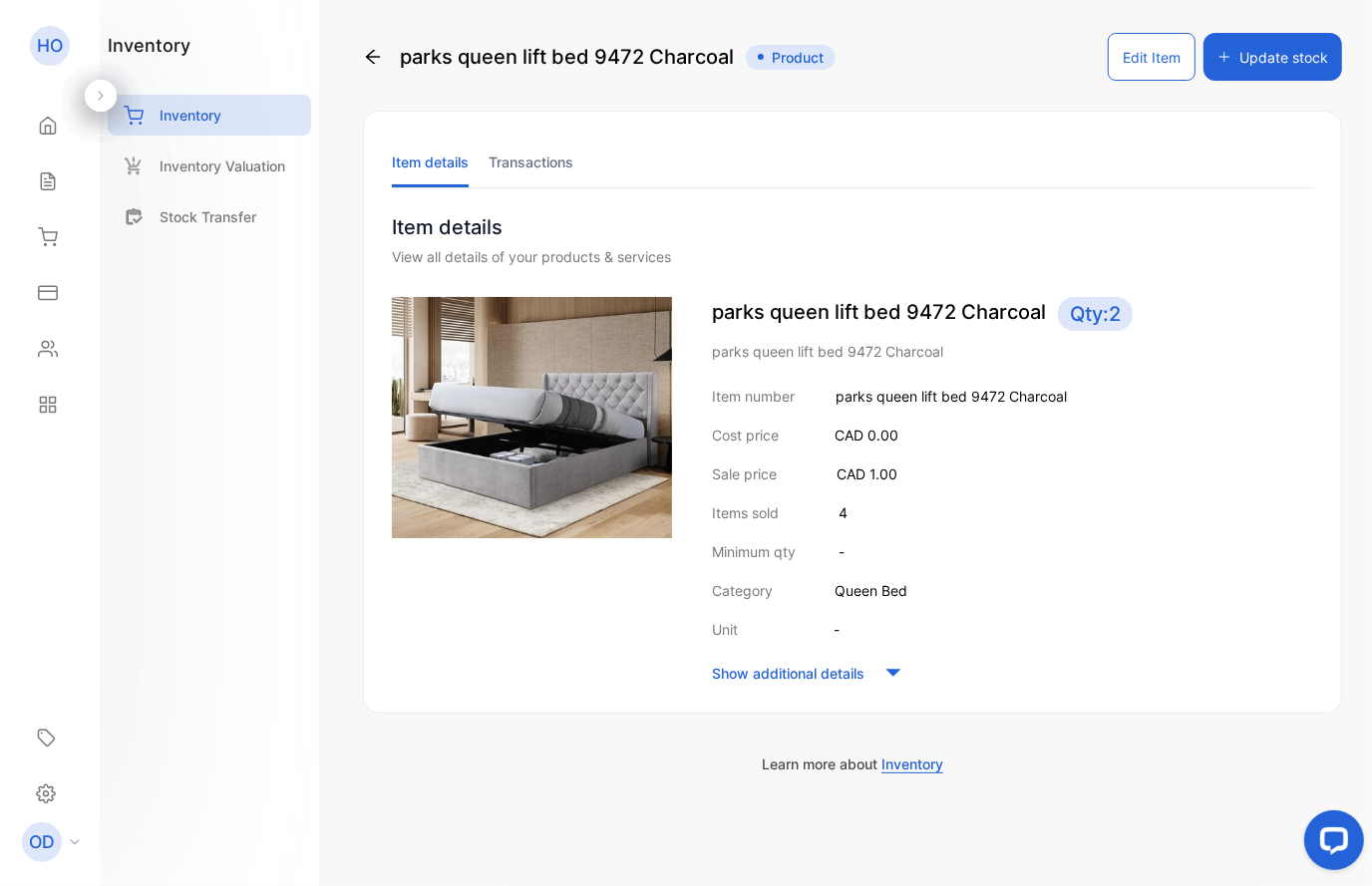 click on "Edit Item" at bounding box center (1152, 57) 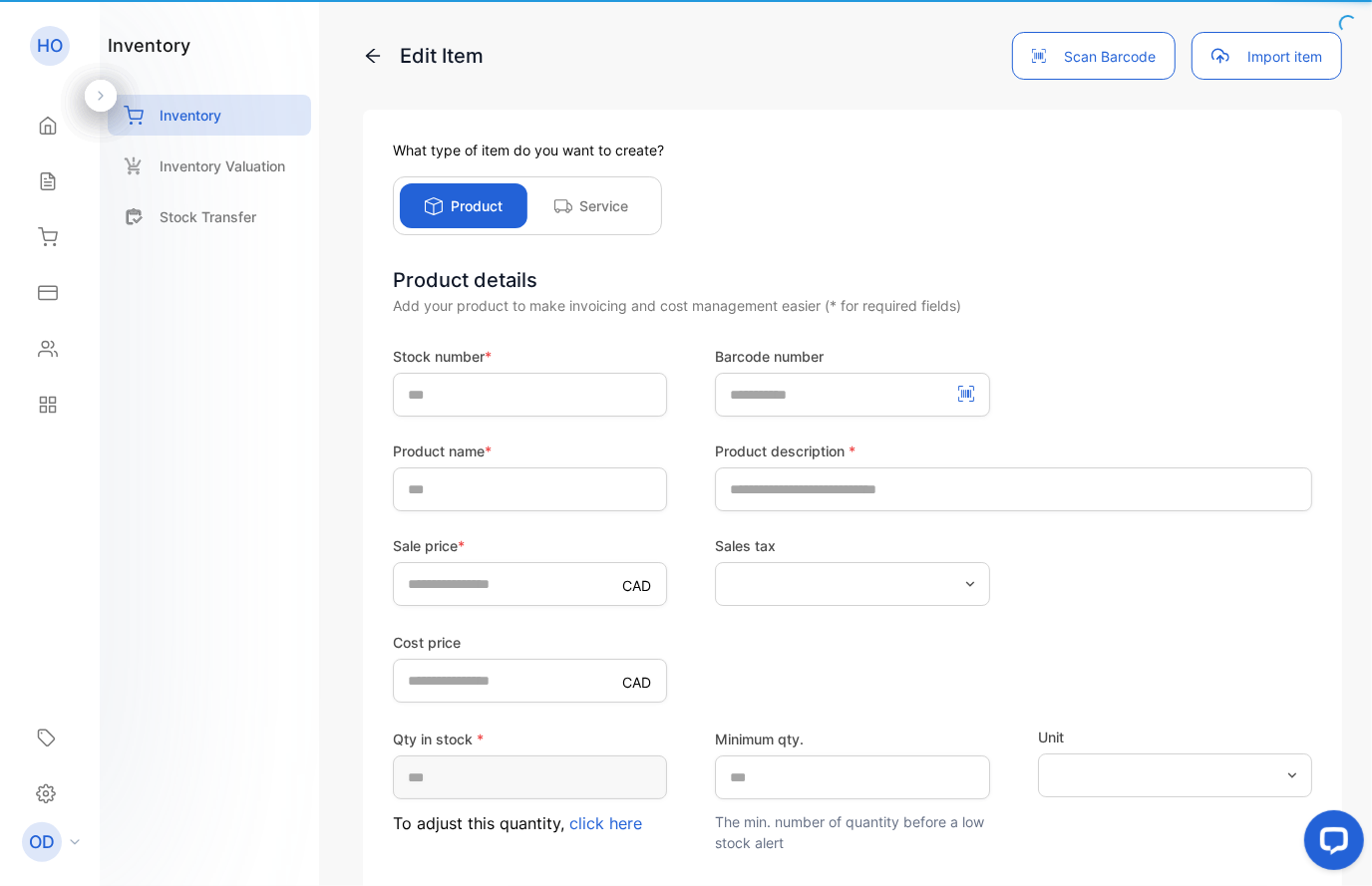 type on "**********" 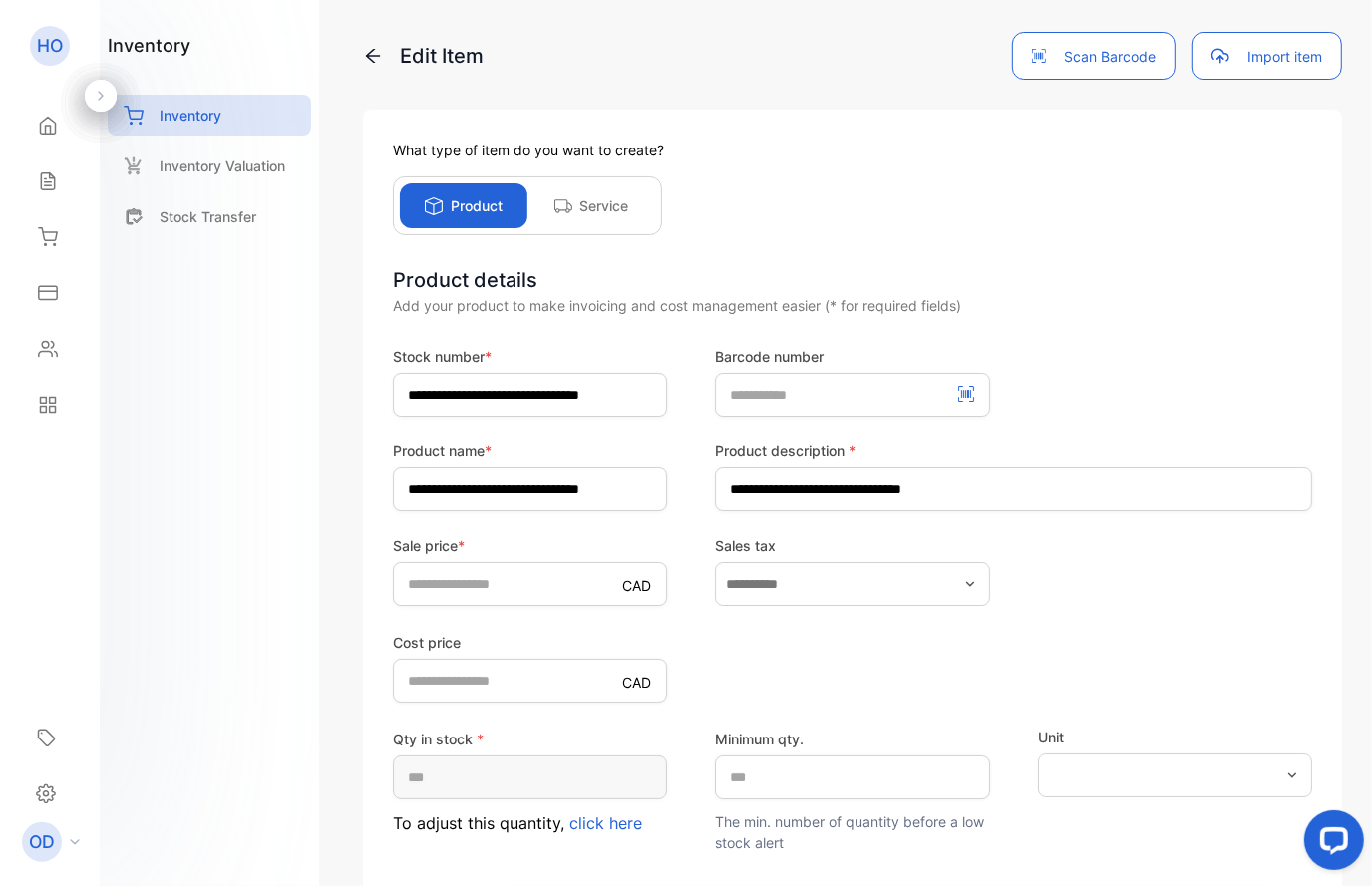 click on "**********" at bounding box center [853, 580] 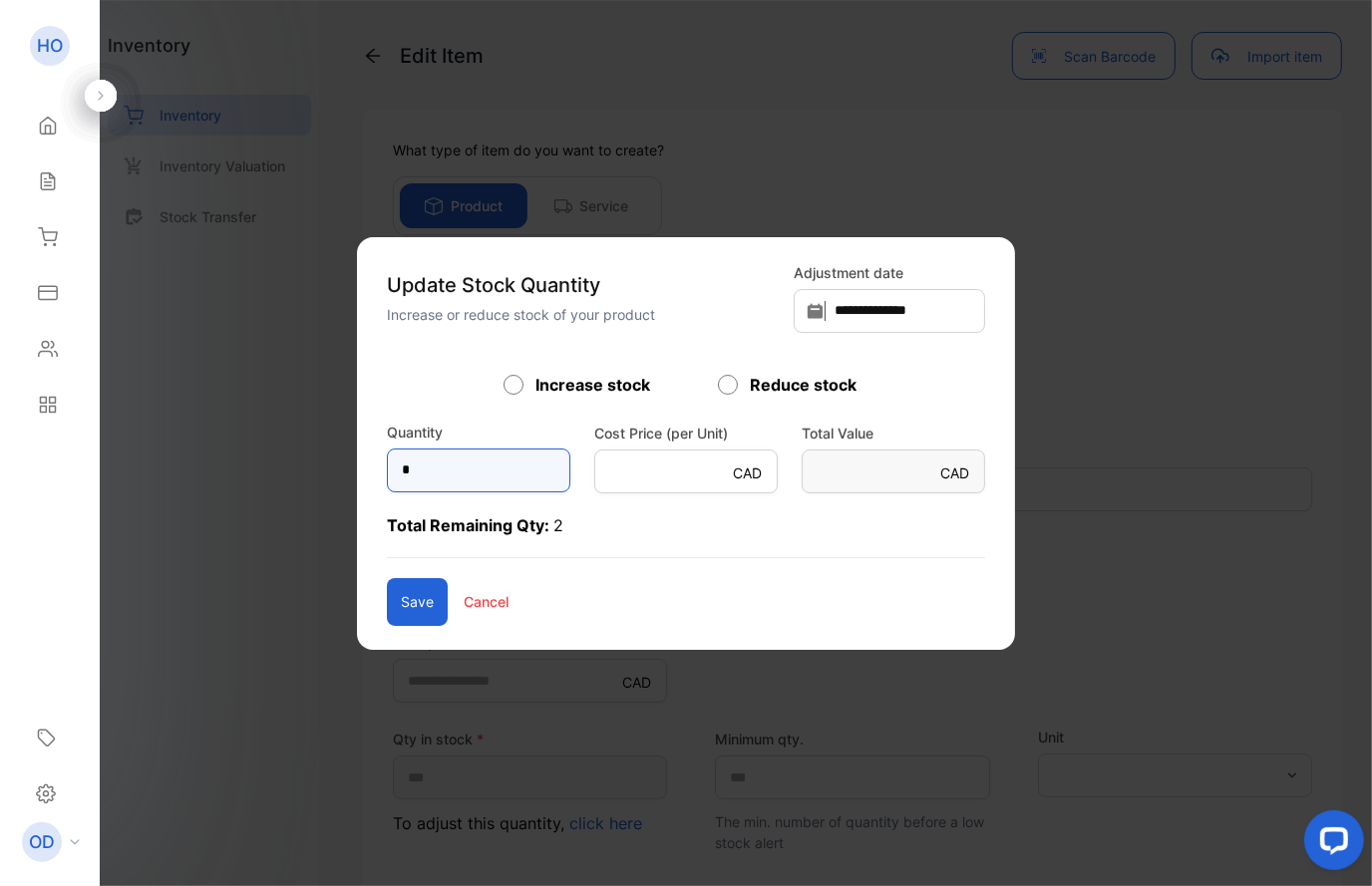 click on "*" at bounding box center (479, 470) 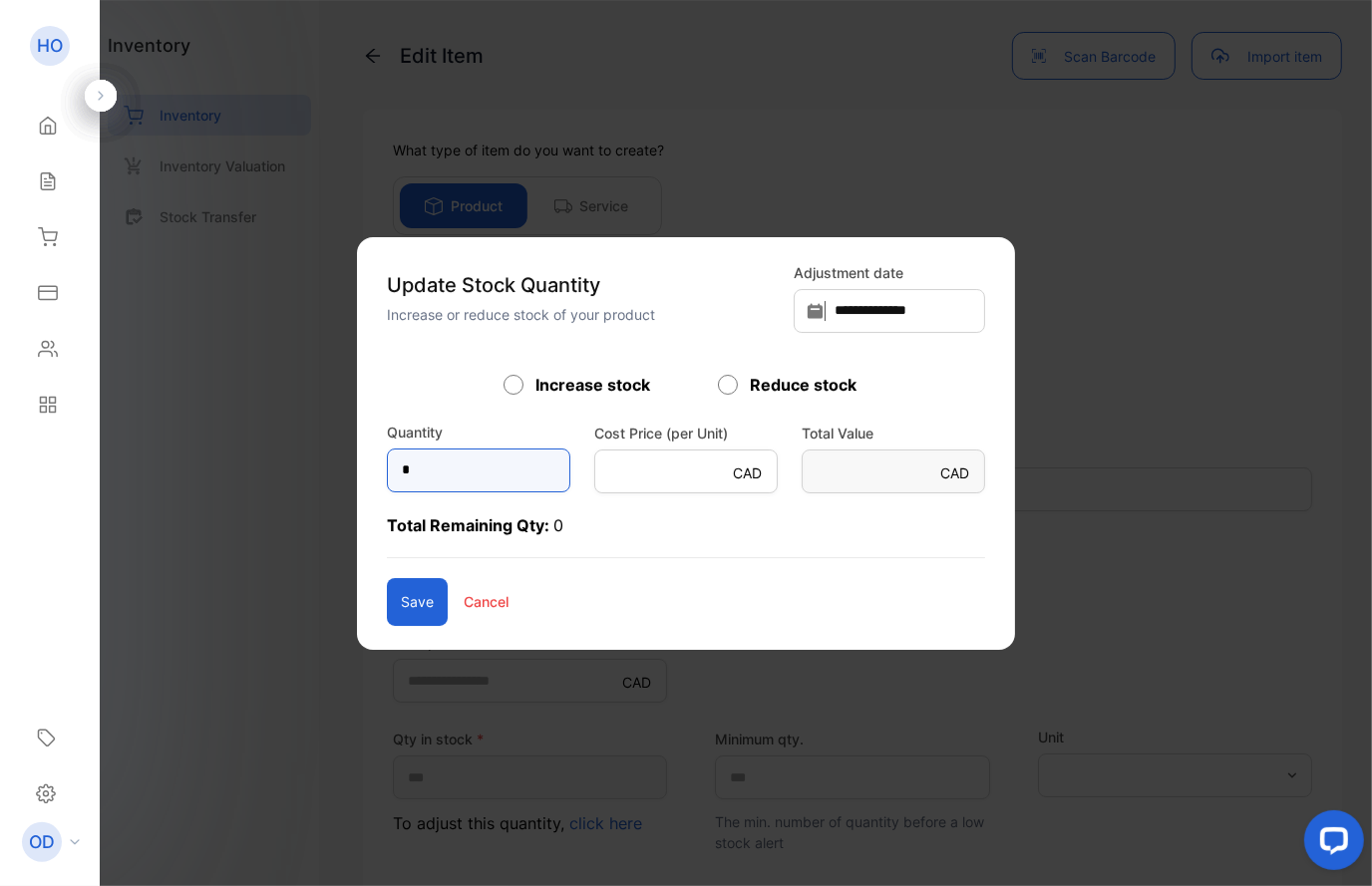 type on "*" 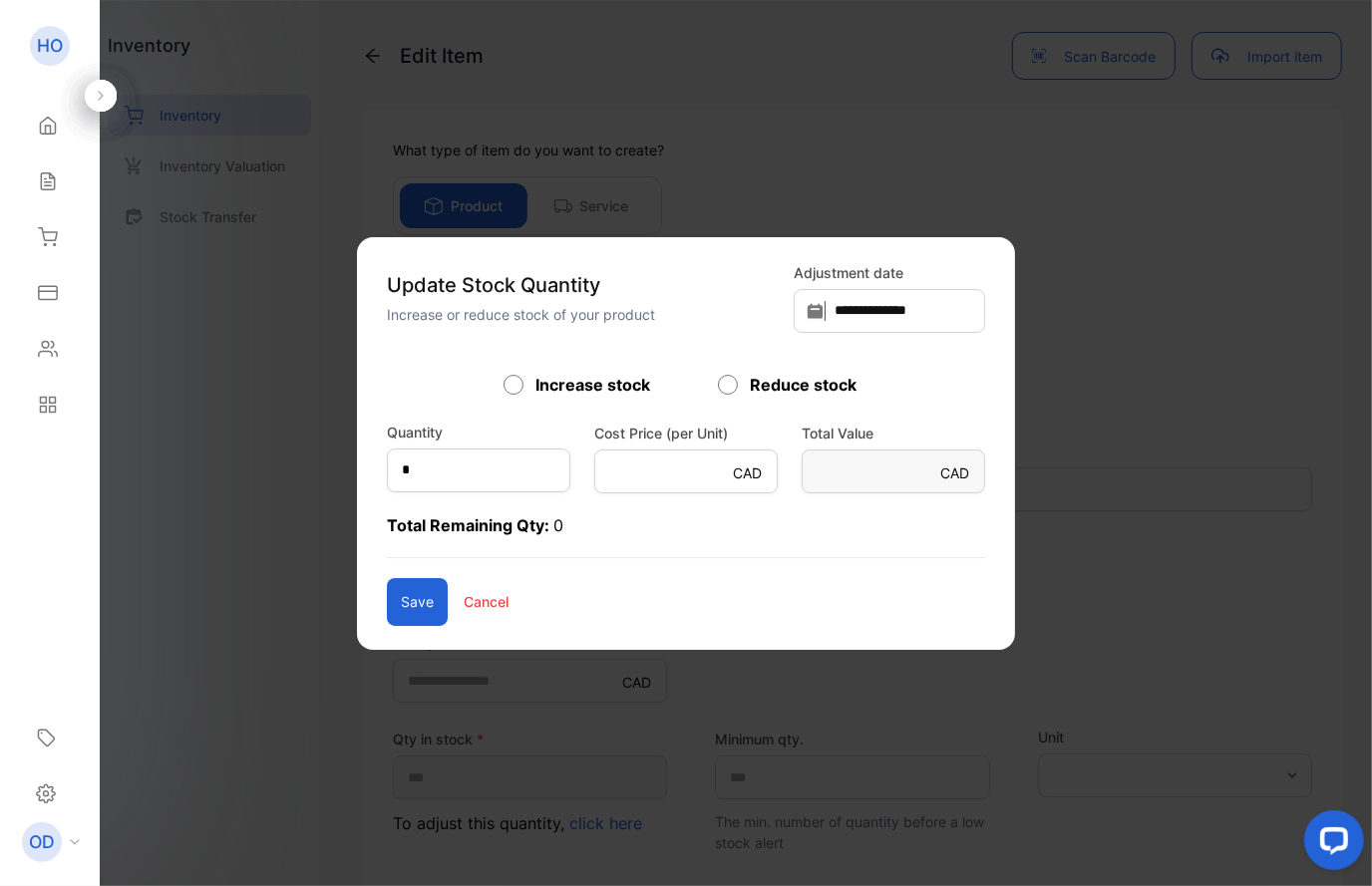 click on "Save" at bounding box center (417, 602) 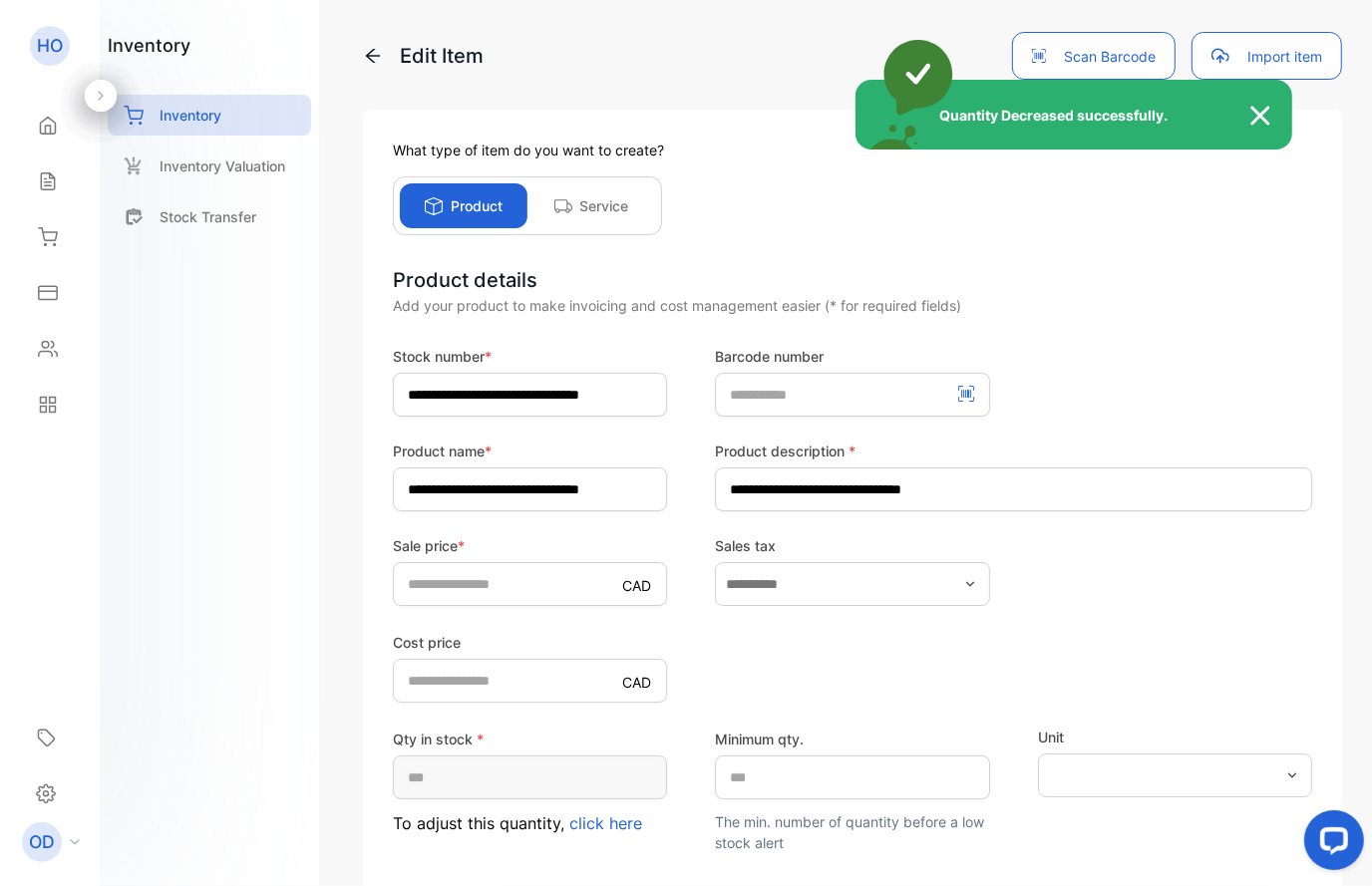 type on "*" 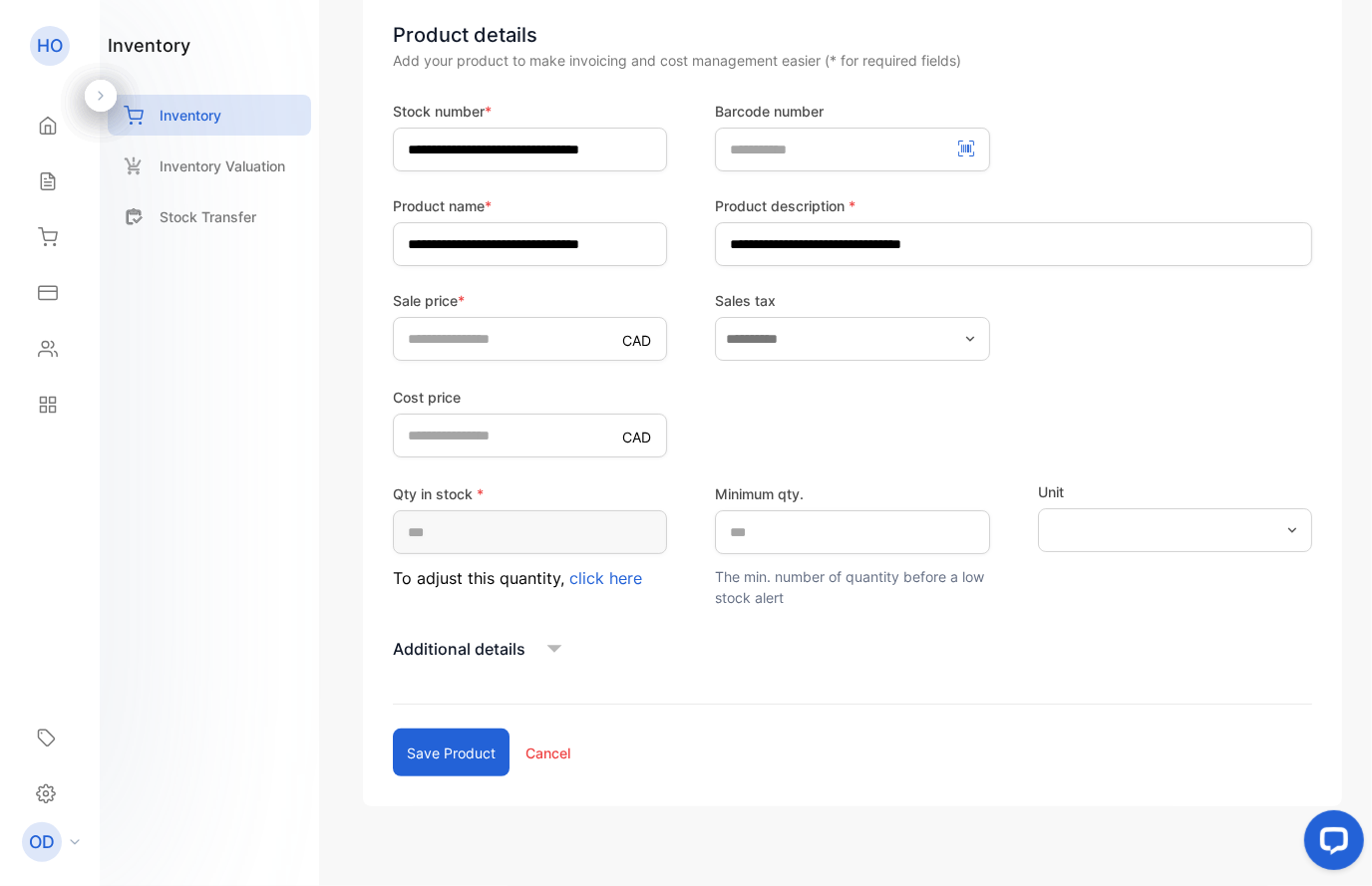 scroll, scrollTop: 251, scrollLeft: 0, axis: vertical 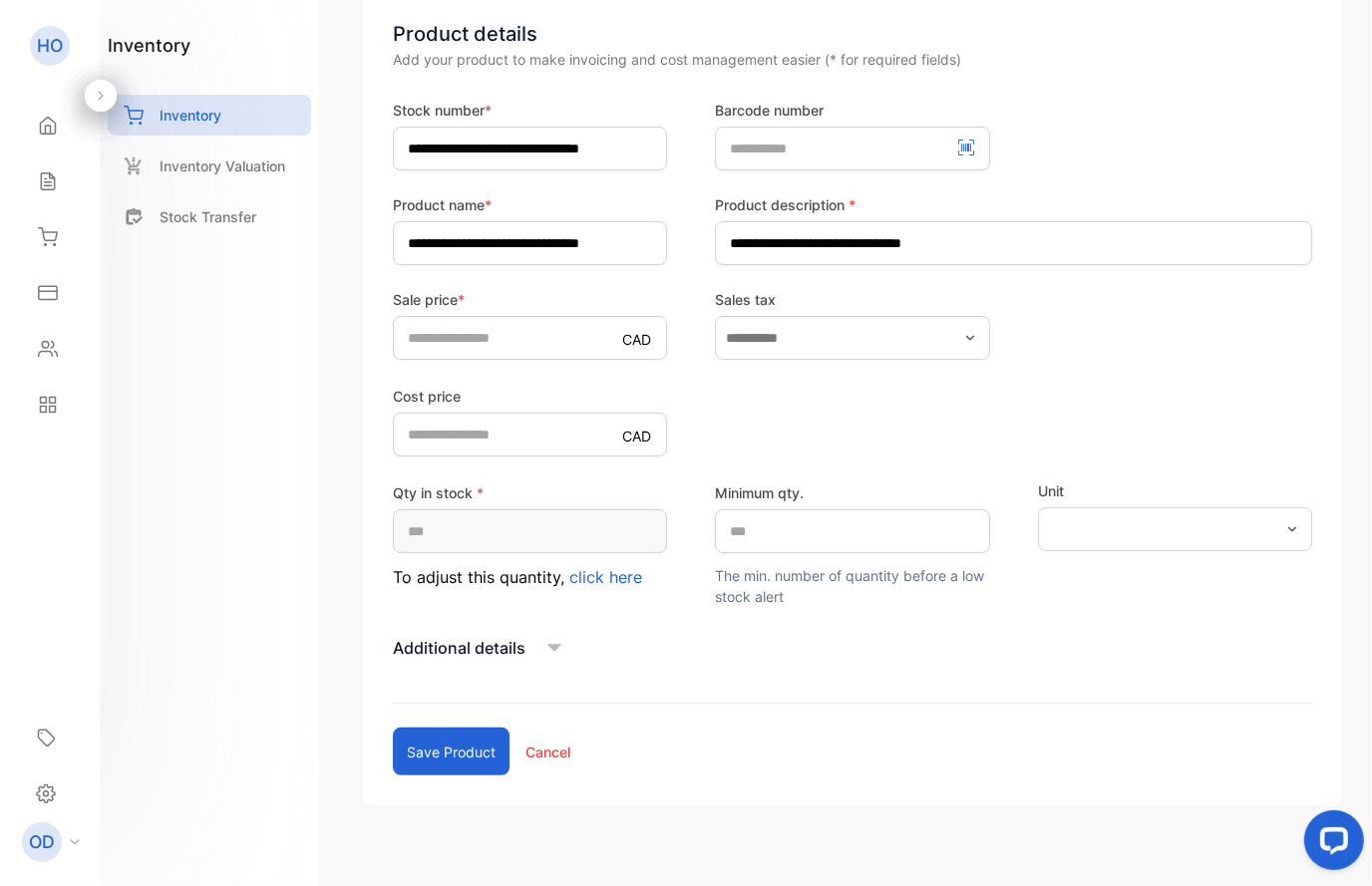 click on "Save product" at bounding box center (451, 751) 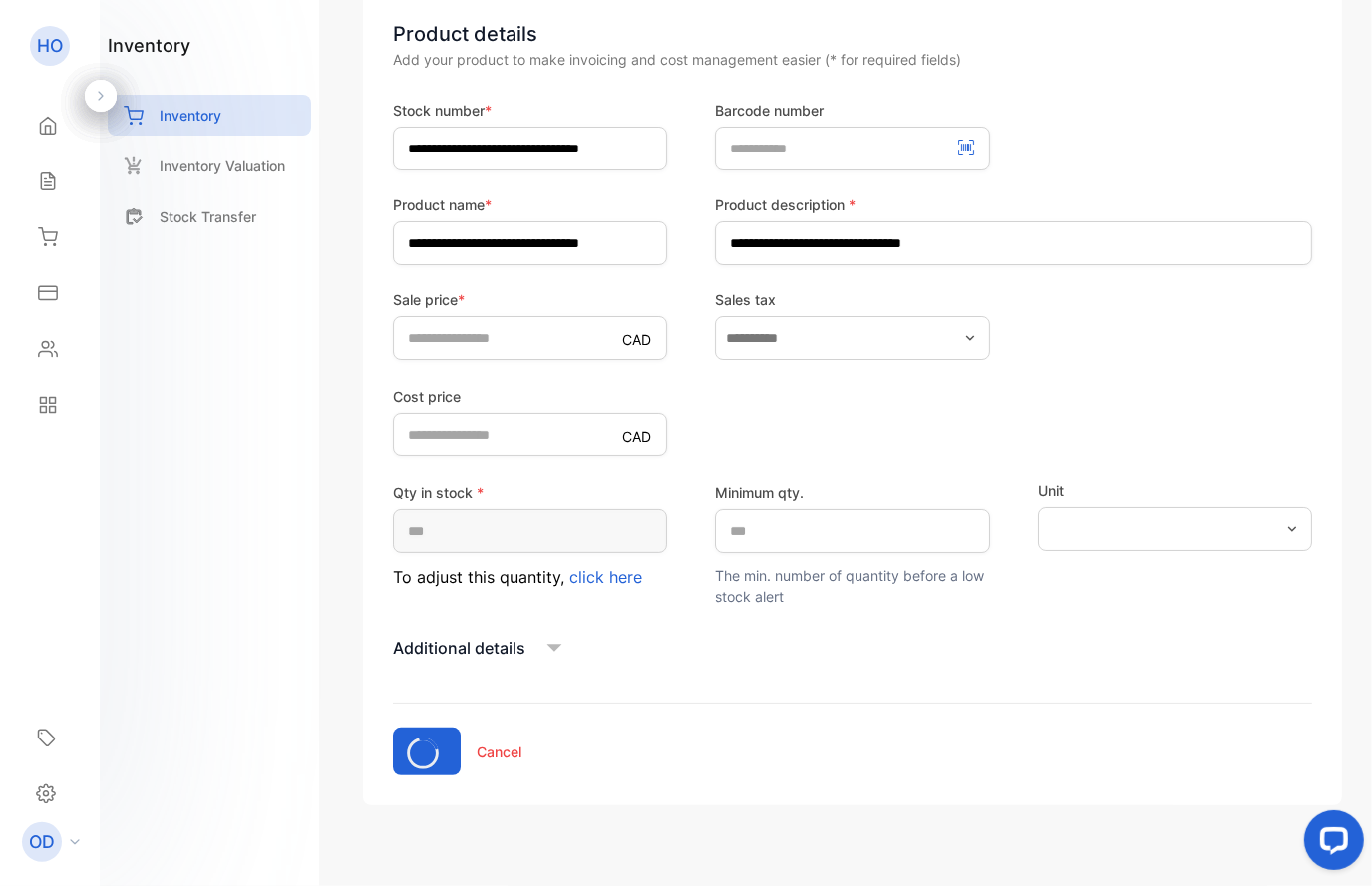 scroll, scrollTop: 5, scrollLeft: 0, axis: vertical 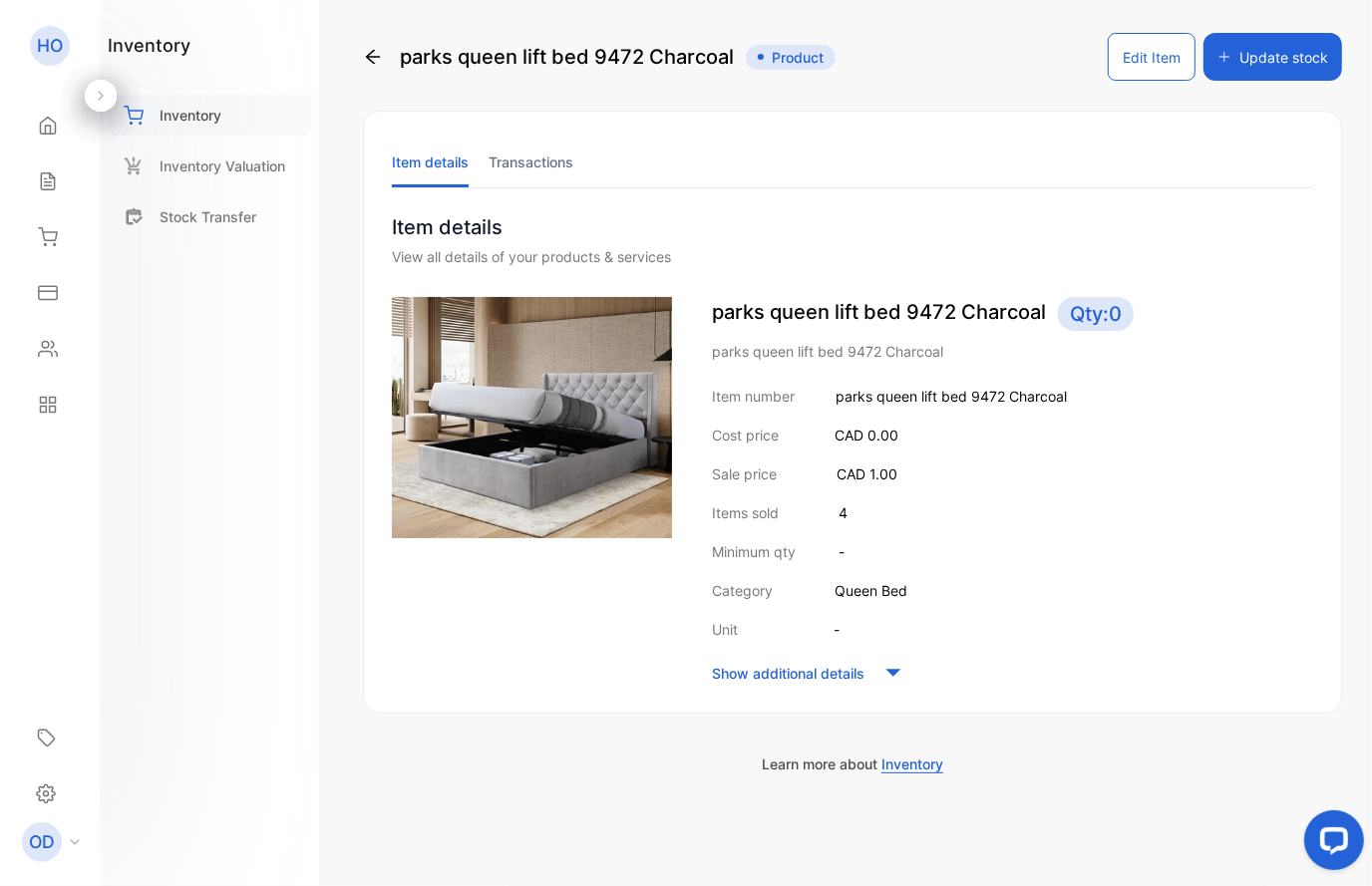 click on "Inventory" at bounding box center (190, 115) 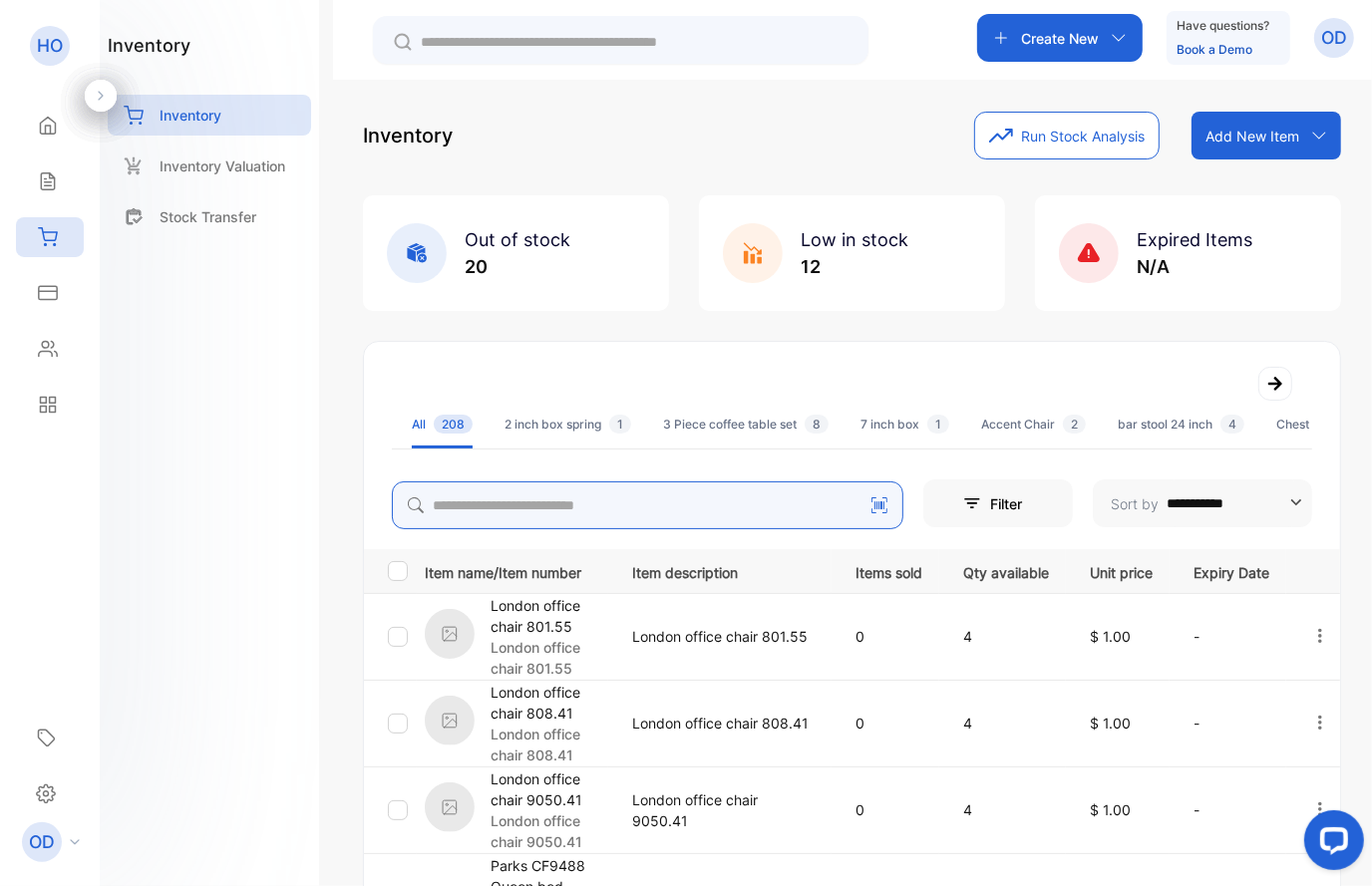 click at bounding box center [647, 505] 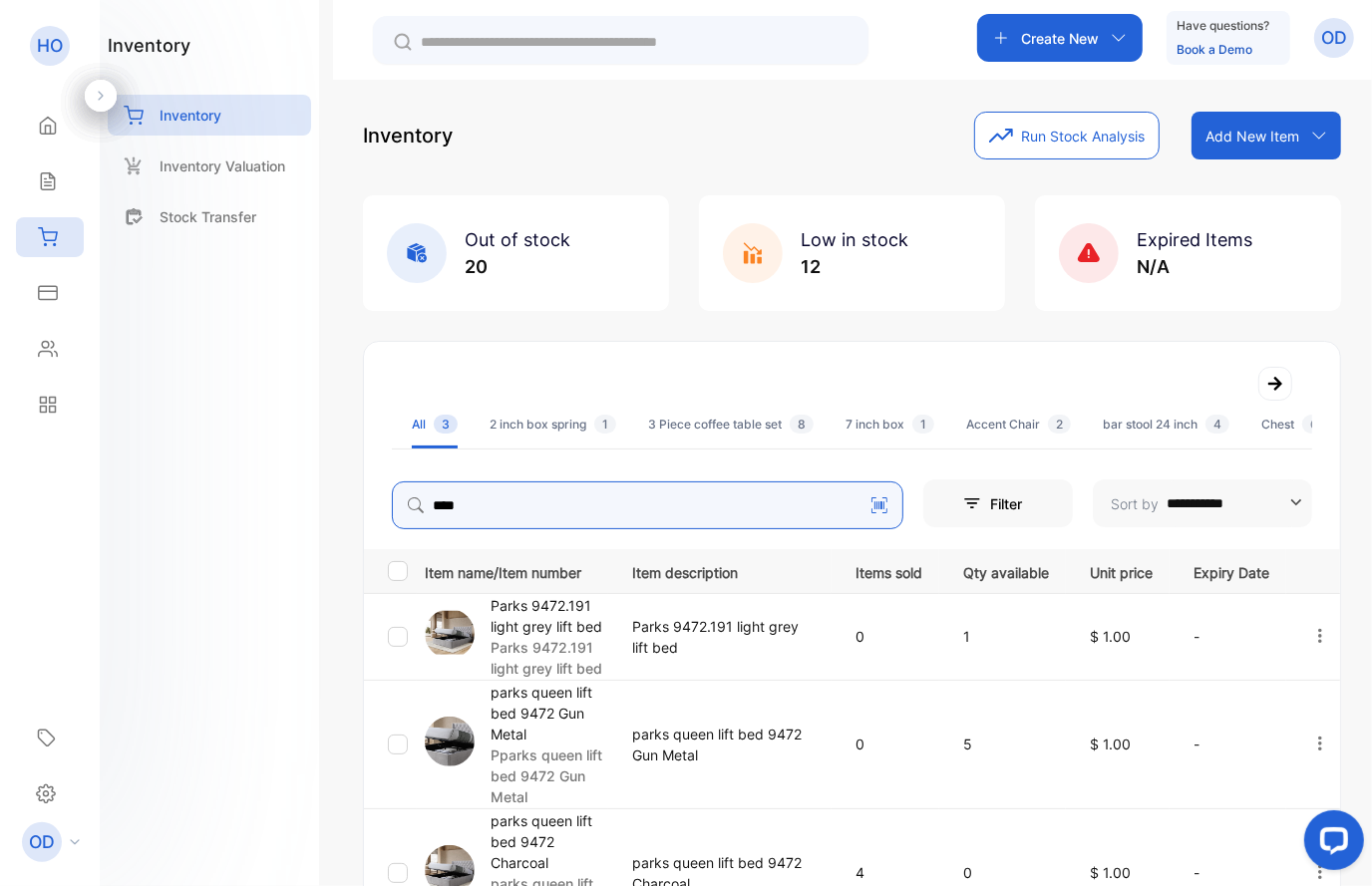 type on "****" 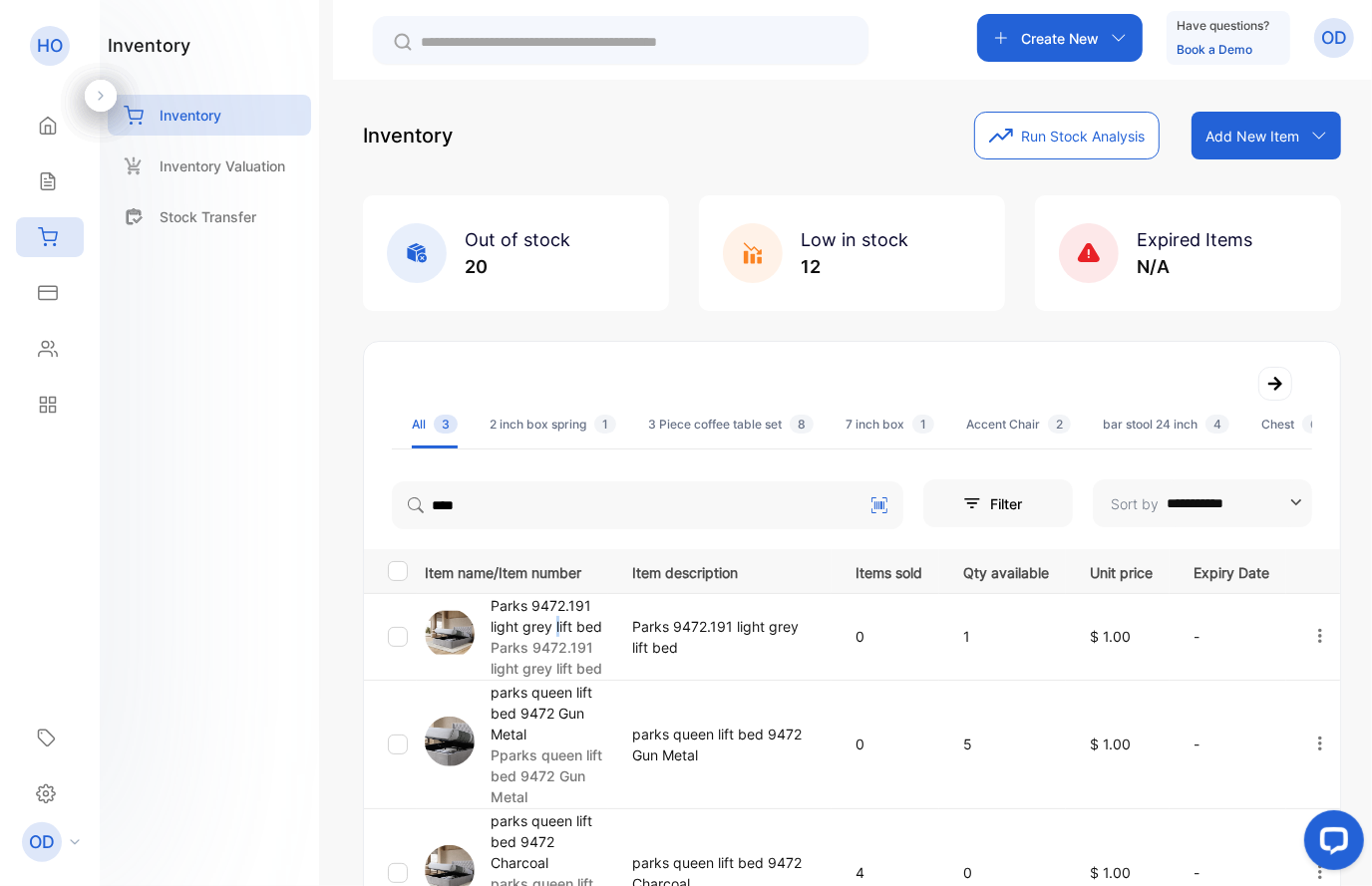 click on "Parks 9472.191 light grey lift bed" at bounding box center [548, 616] 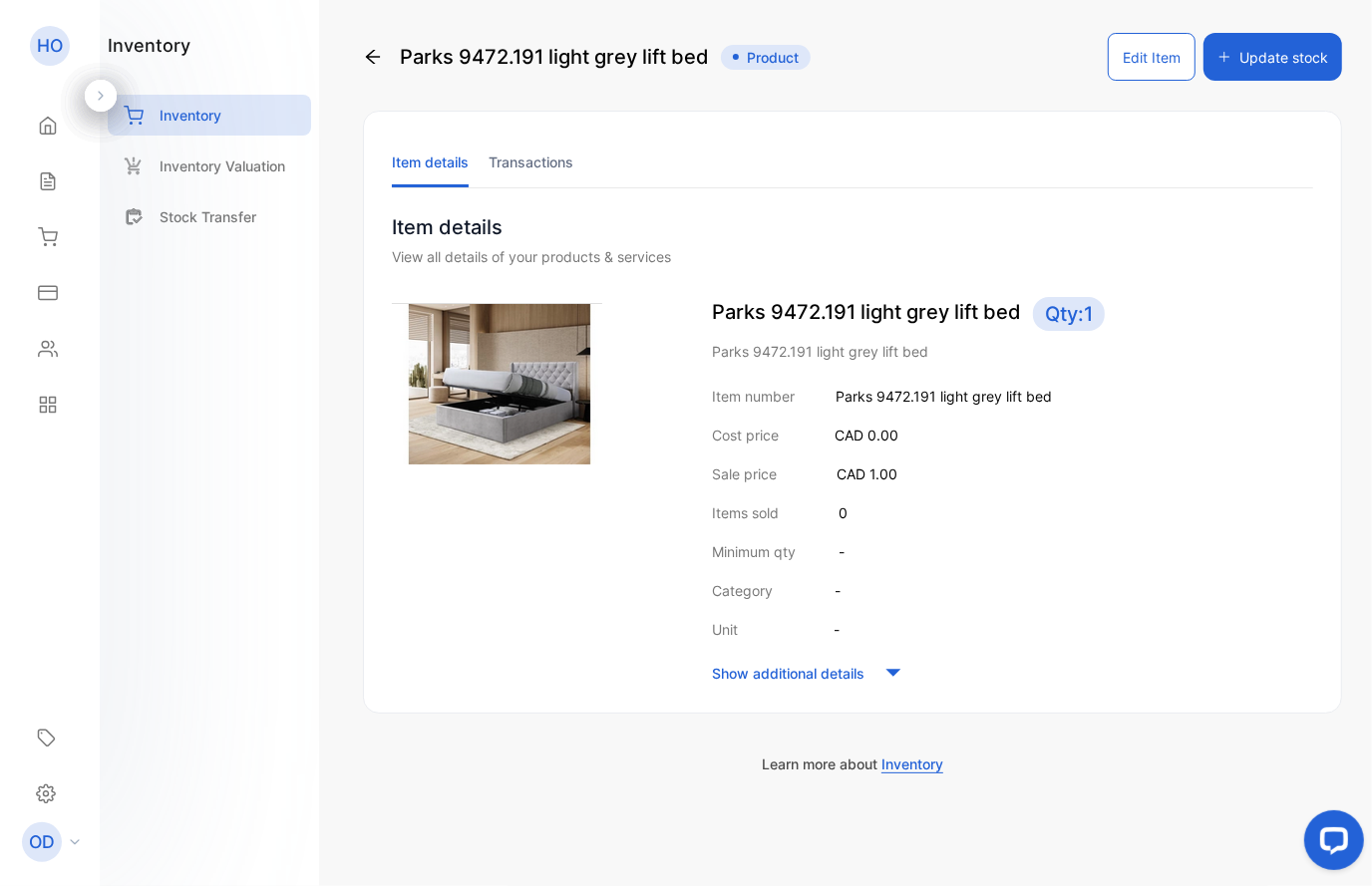 click on "Edit Item" at bounding box center [1152, 57] 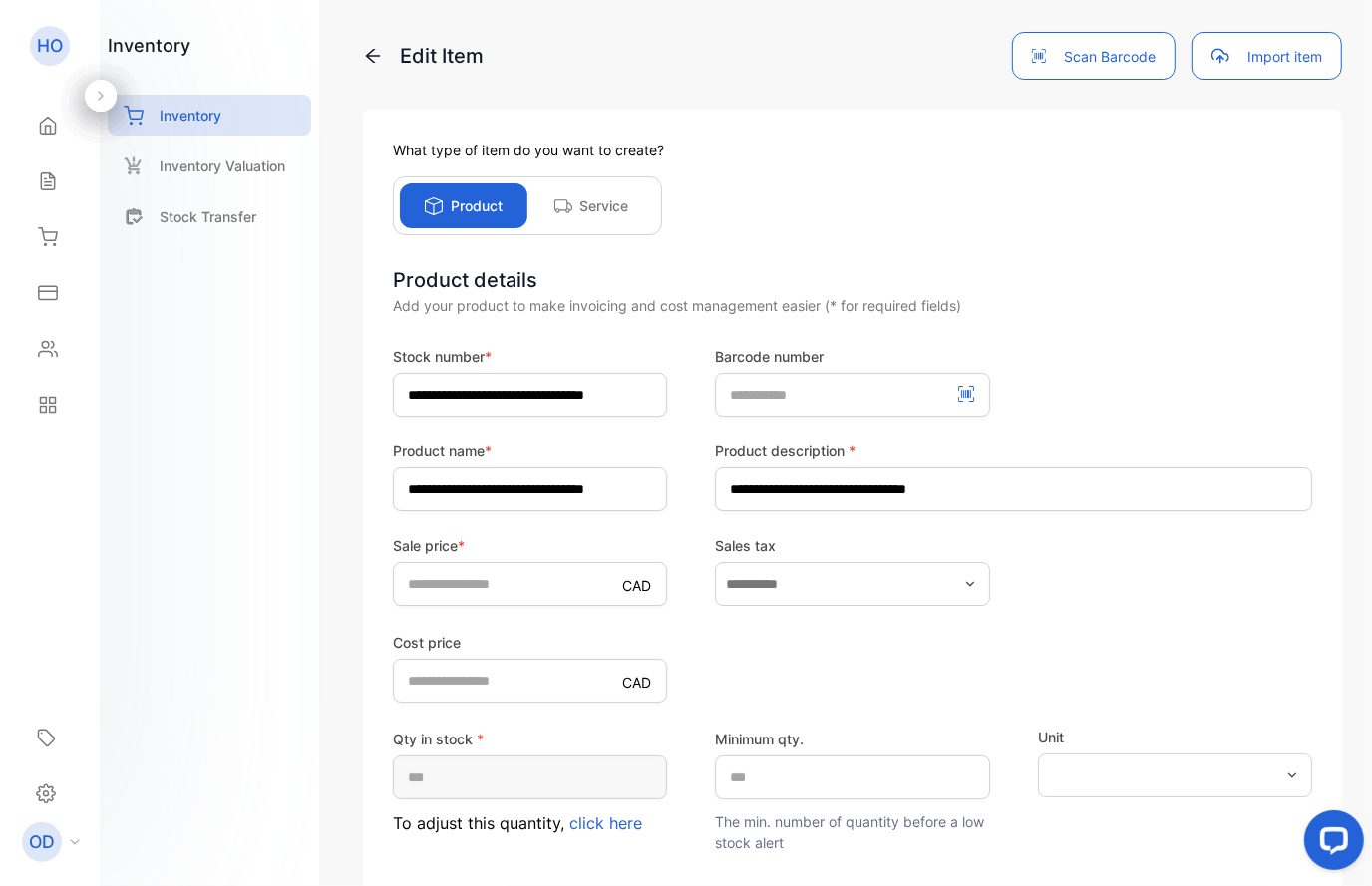 scroll, scrollTop: 229, scrollLeft: 0, axis: vertical 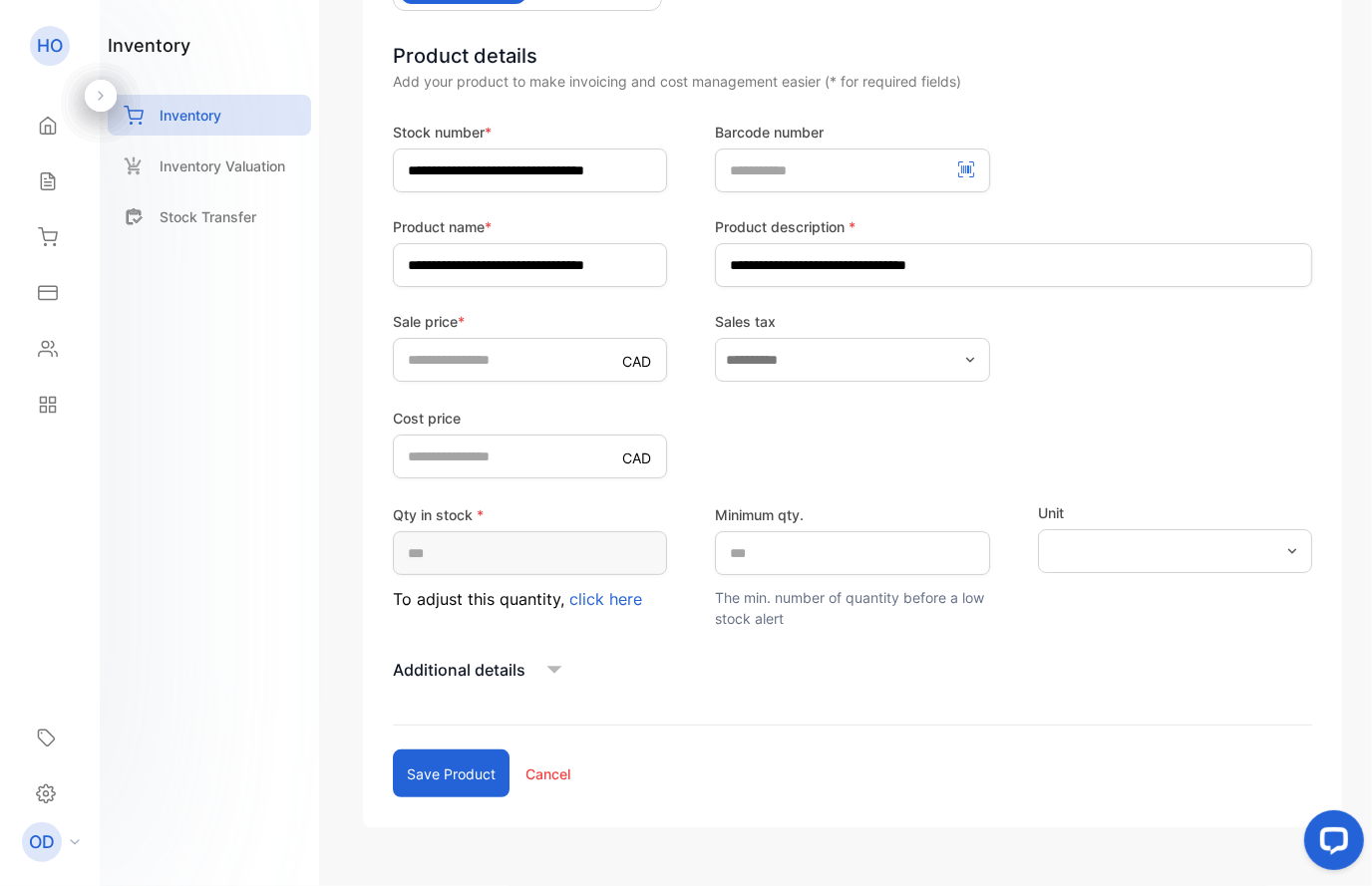 click on "click here" at bounding box center (605, 599) 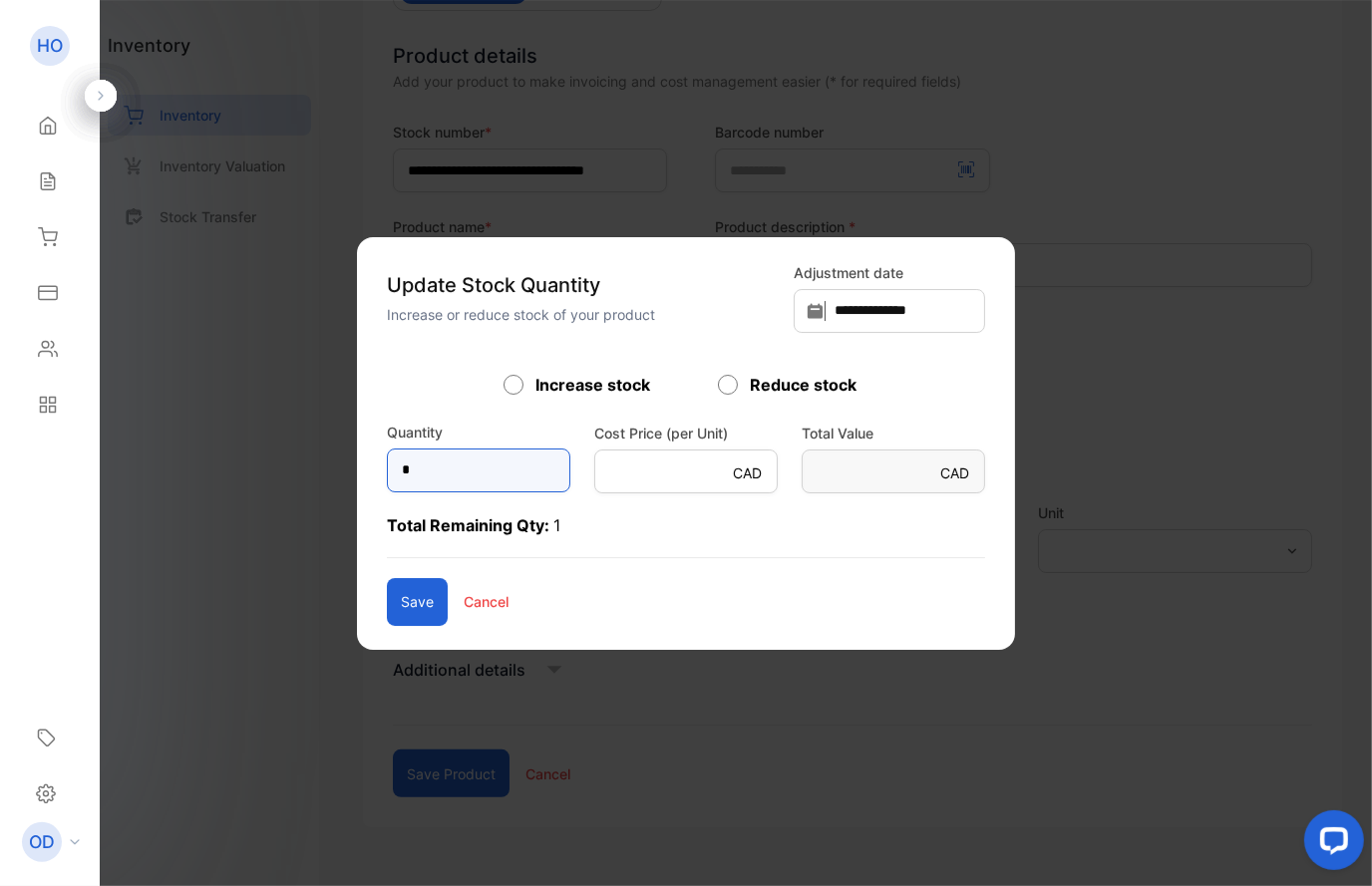 drag, startPoint x: 419, startPoint y: 478, endPoint x: 309, endPoint y: 478, distance: 110 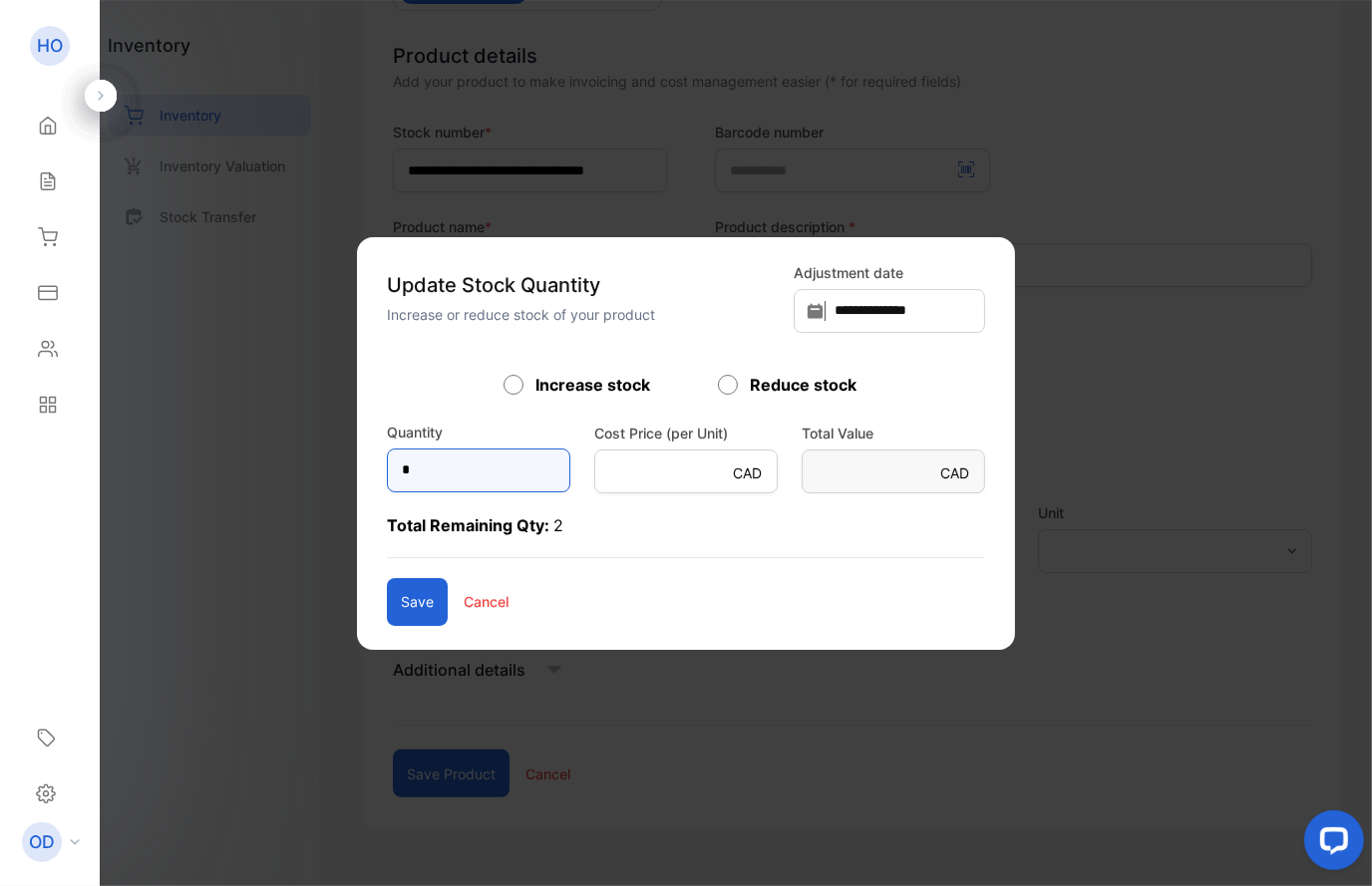 type on "*" 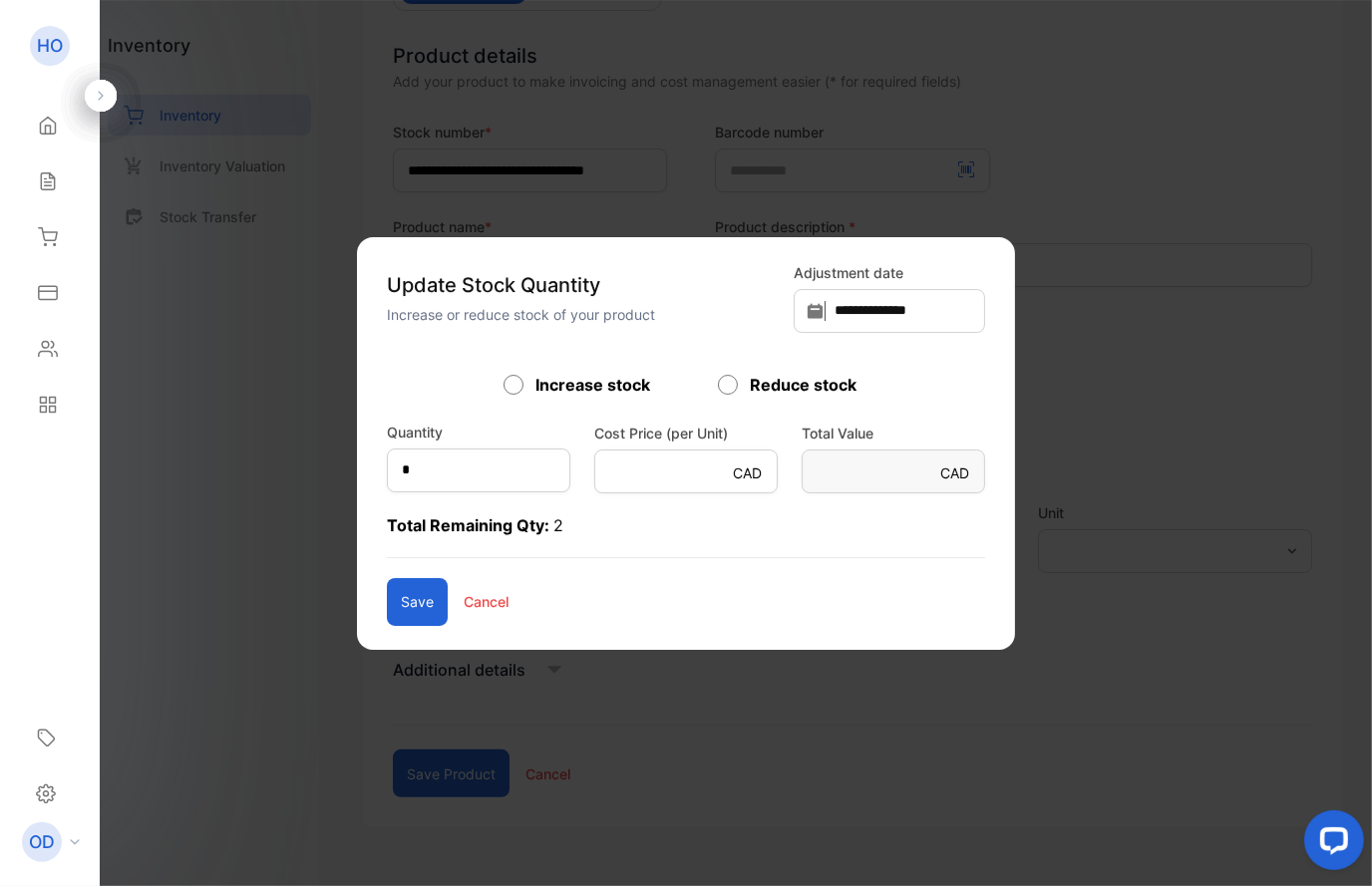 click on "Save" at bounding box center [417, 602] 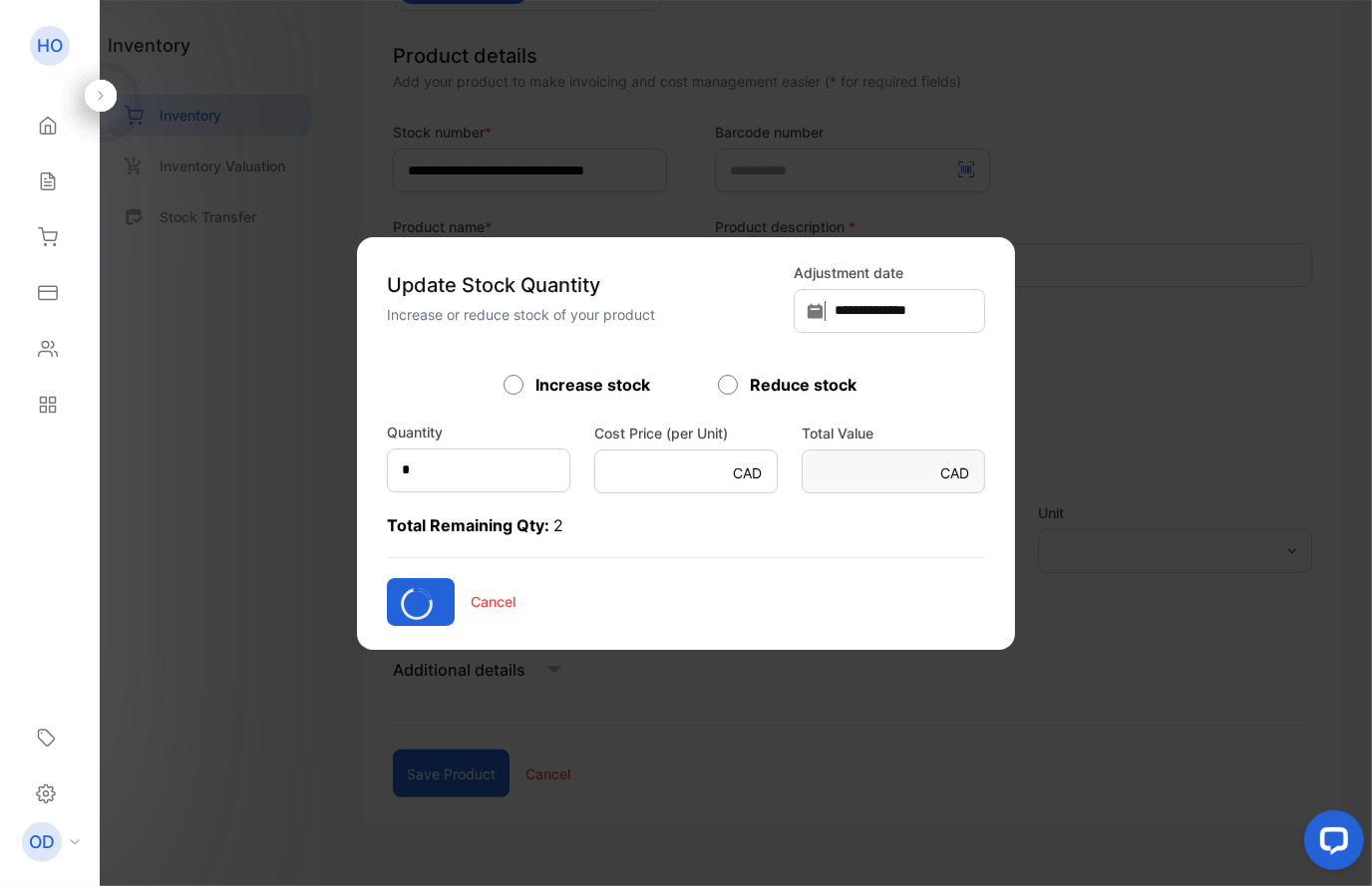 type on "*" 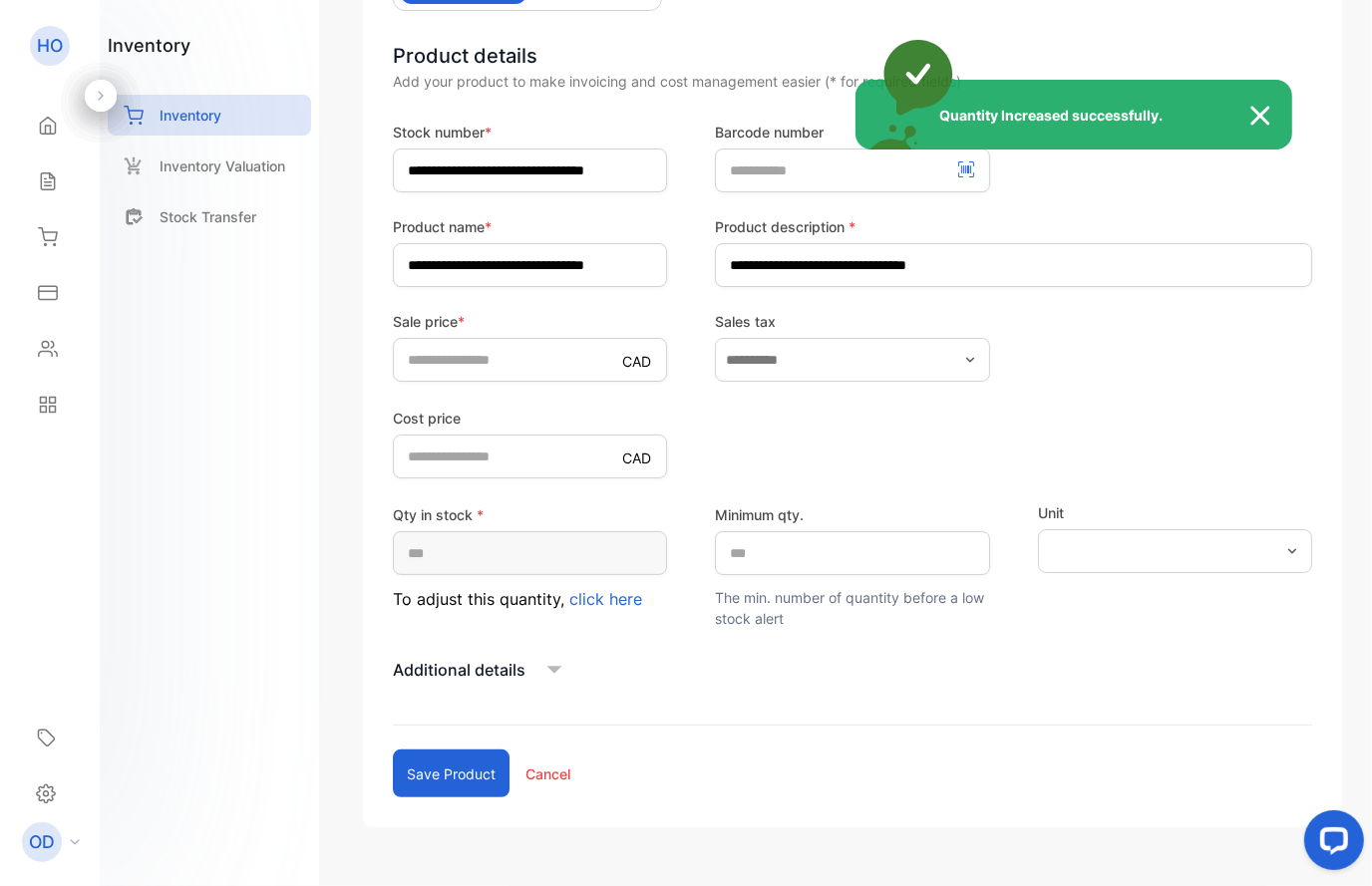 click on "Quantity Increased successfully." at bounding box center (686, 443) 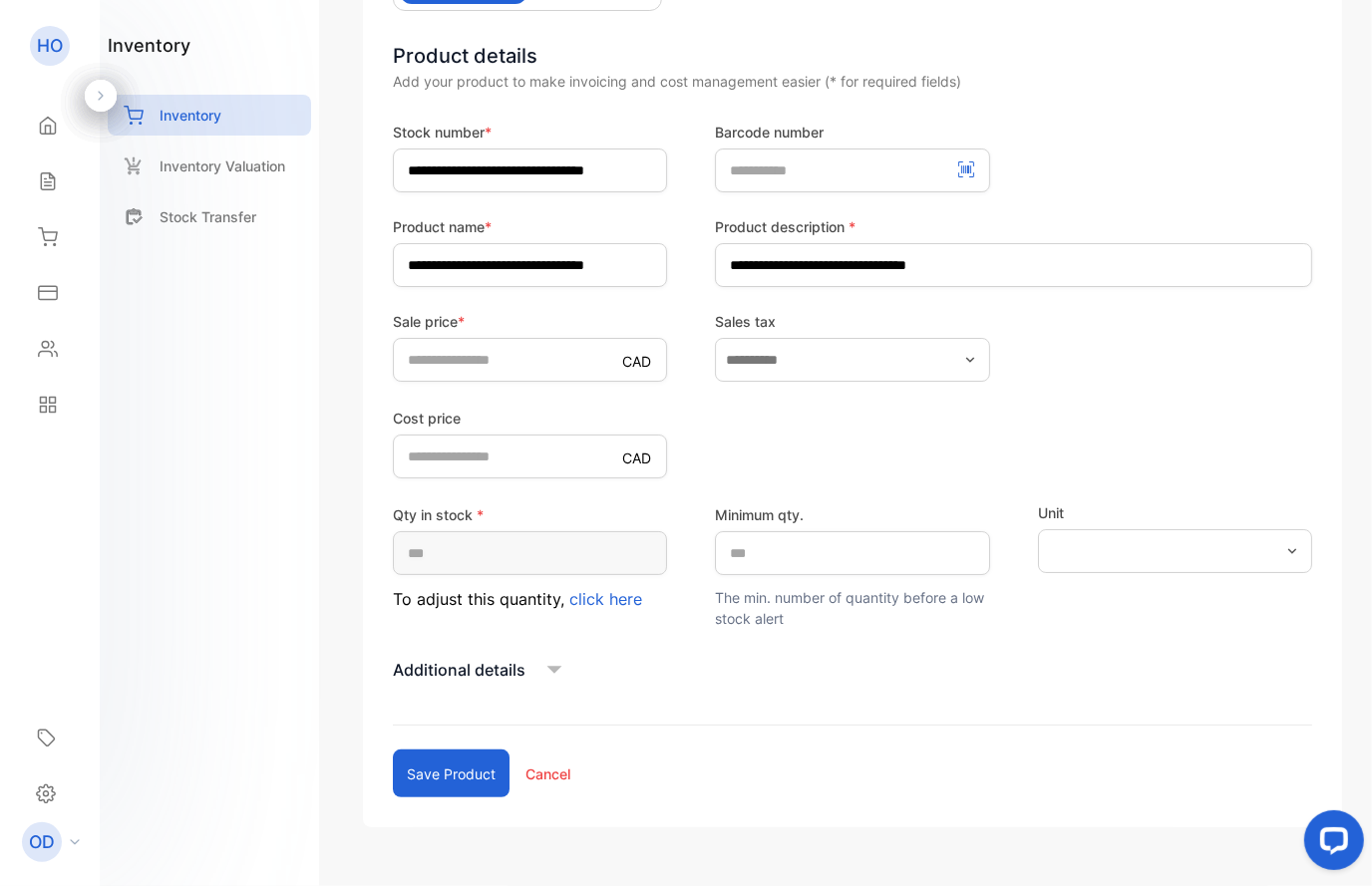 click on "Save product" at bounding box center [451, 773] 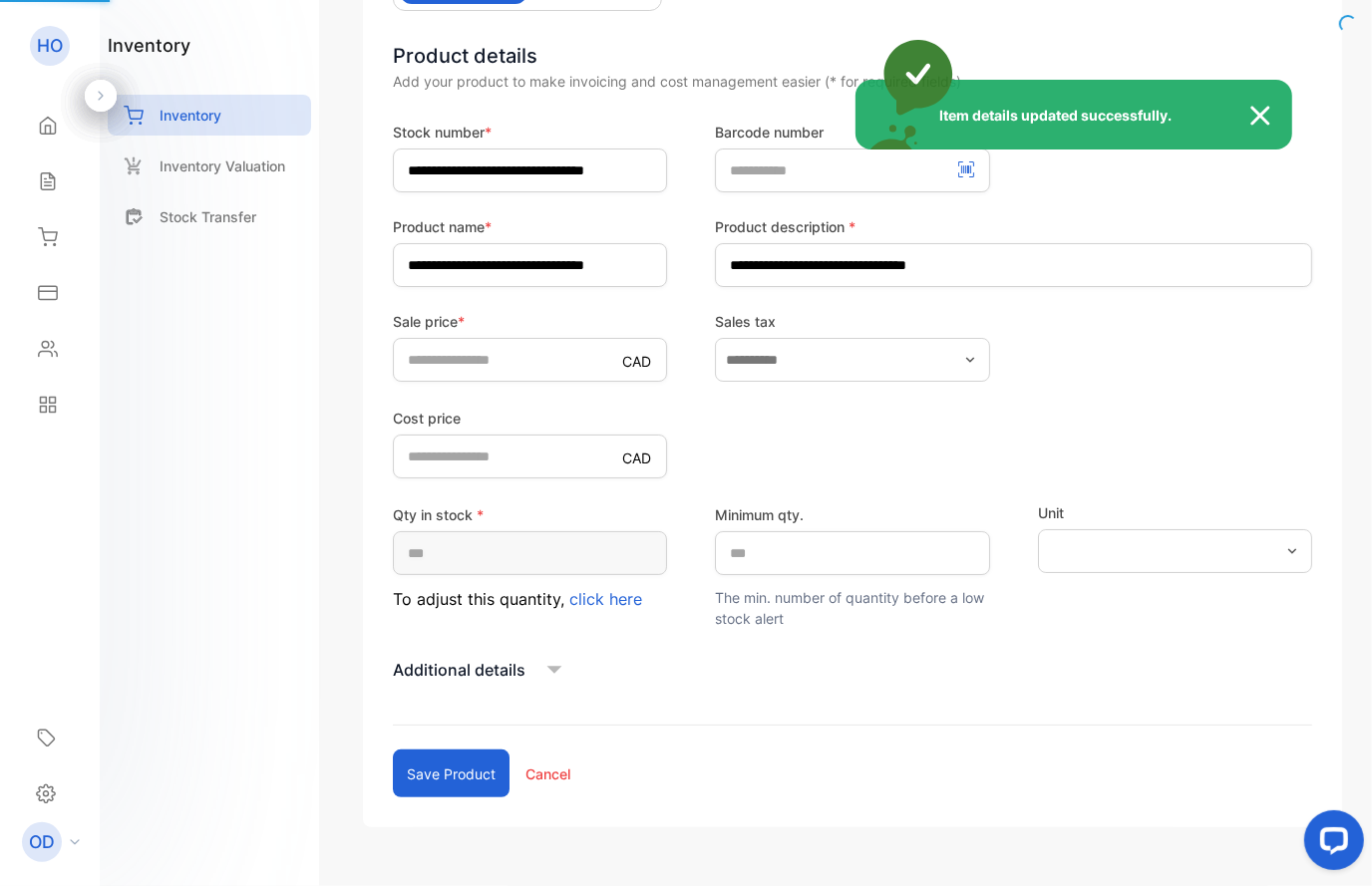 scroll, scrollTop: 5, scrollLeft: 0, axis: vertical 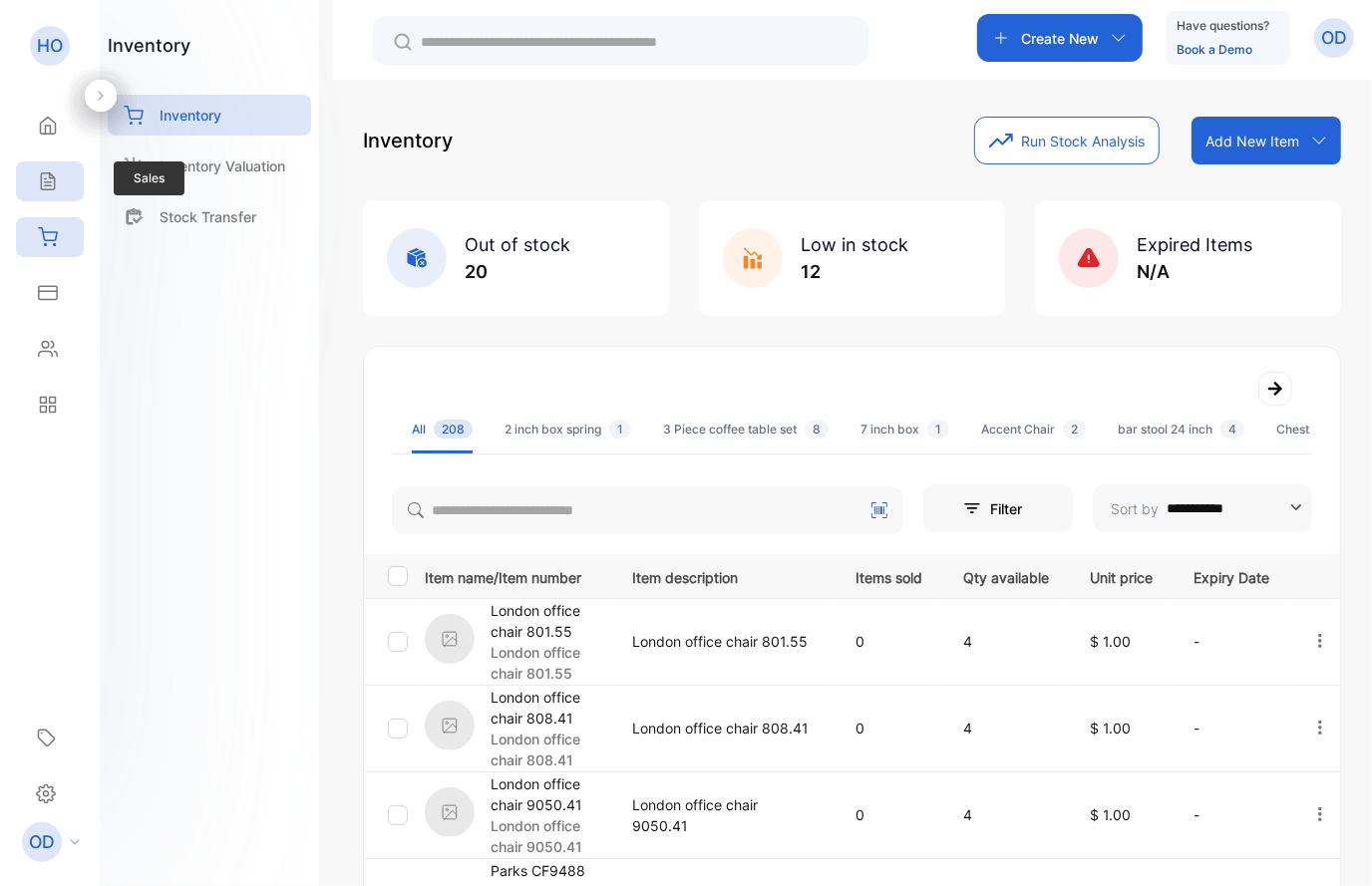 click 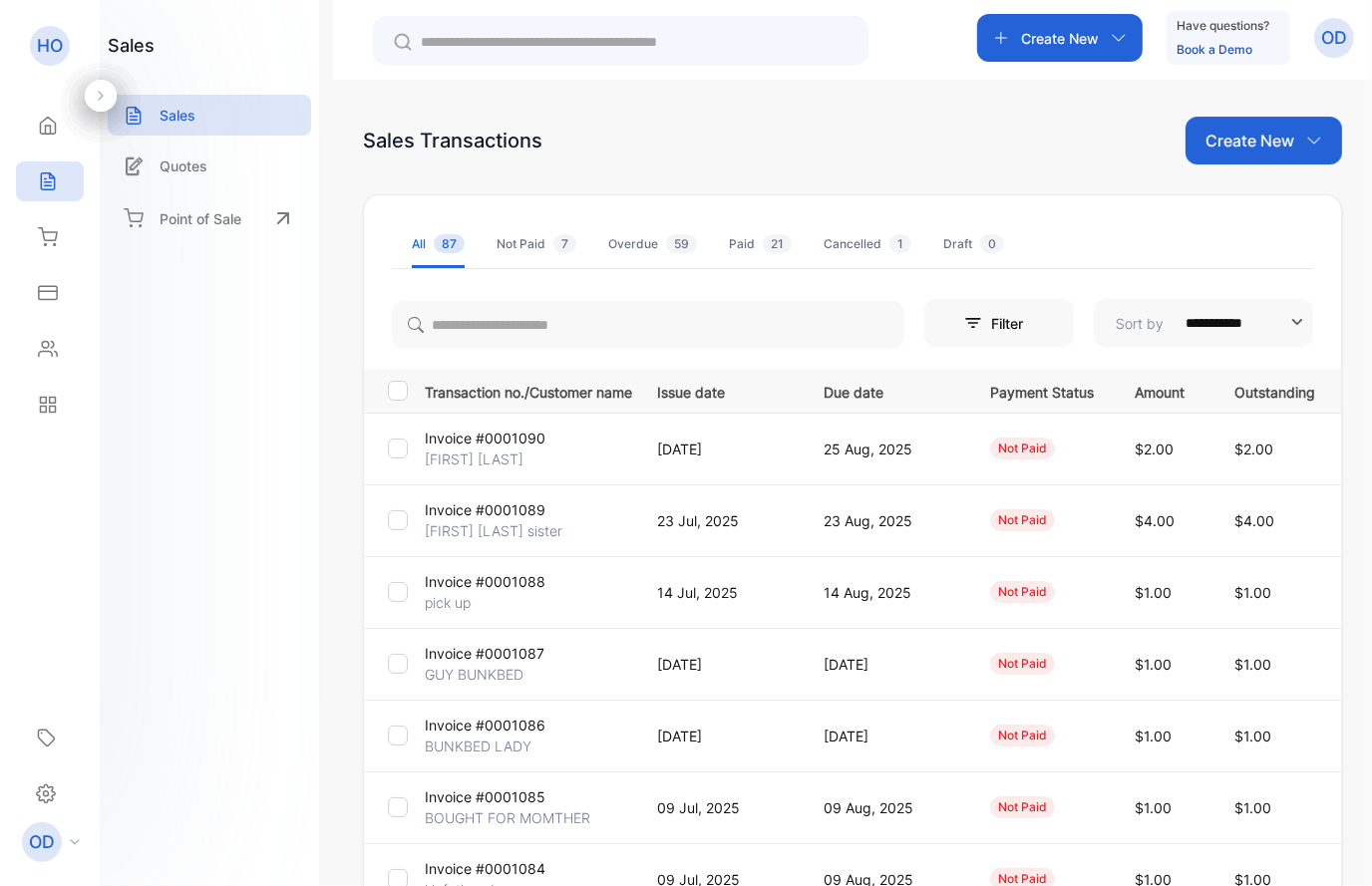 click on "Create New" at bounding box center [1249, 141] 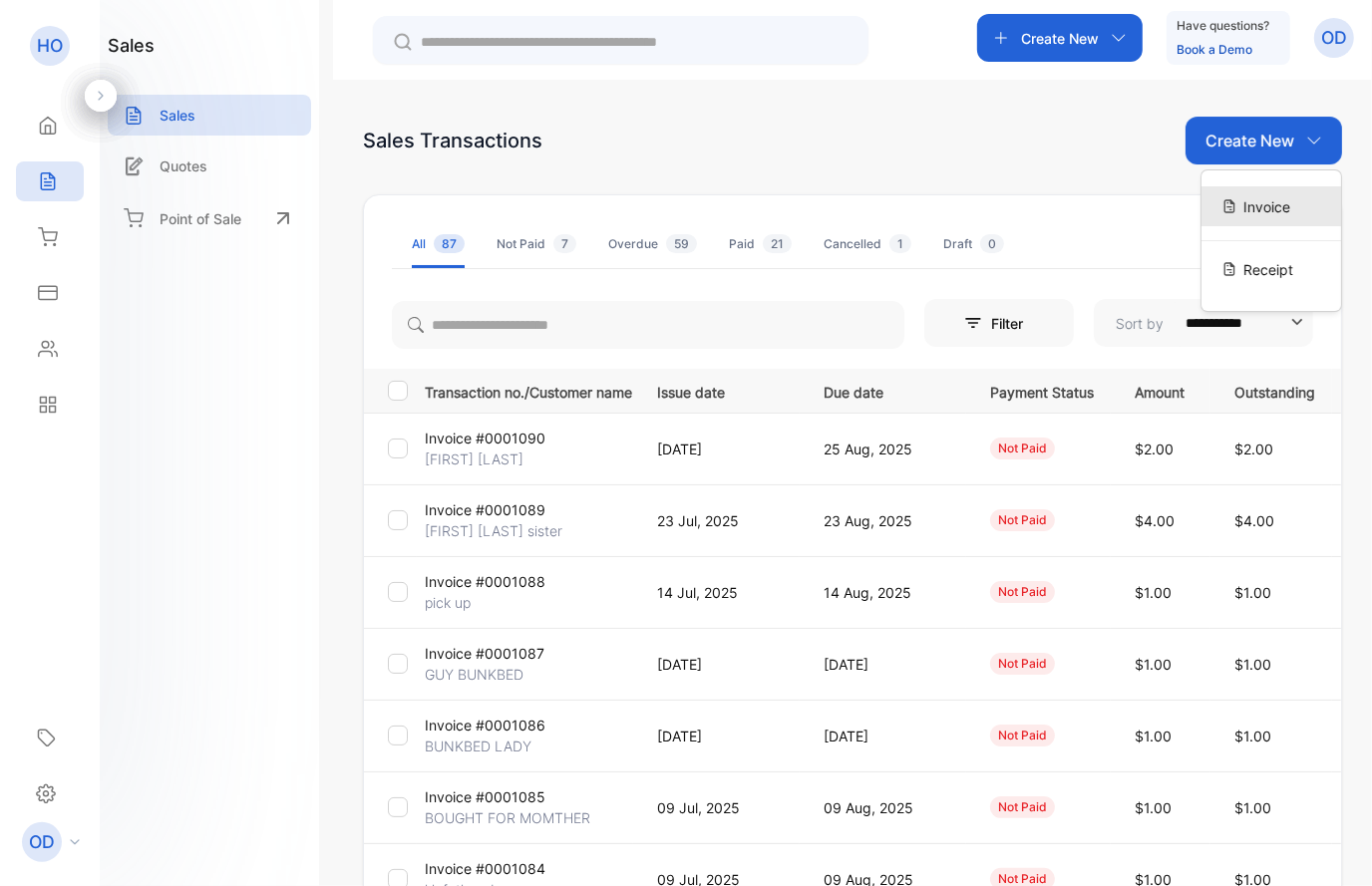 click on "Invoice" at bounding box center [1266, 206] 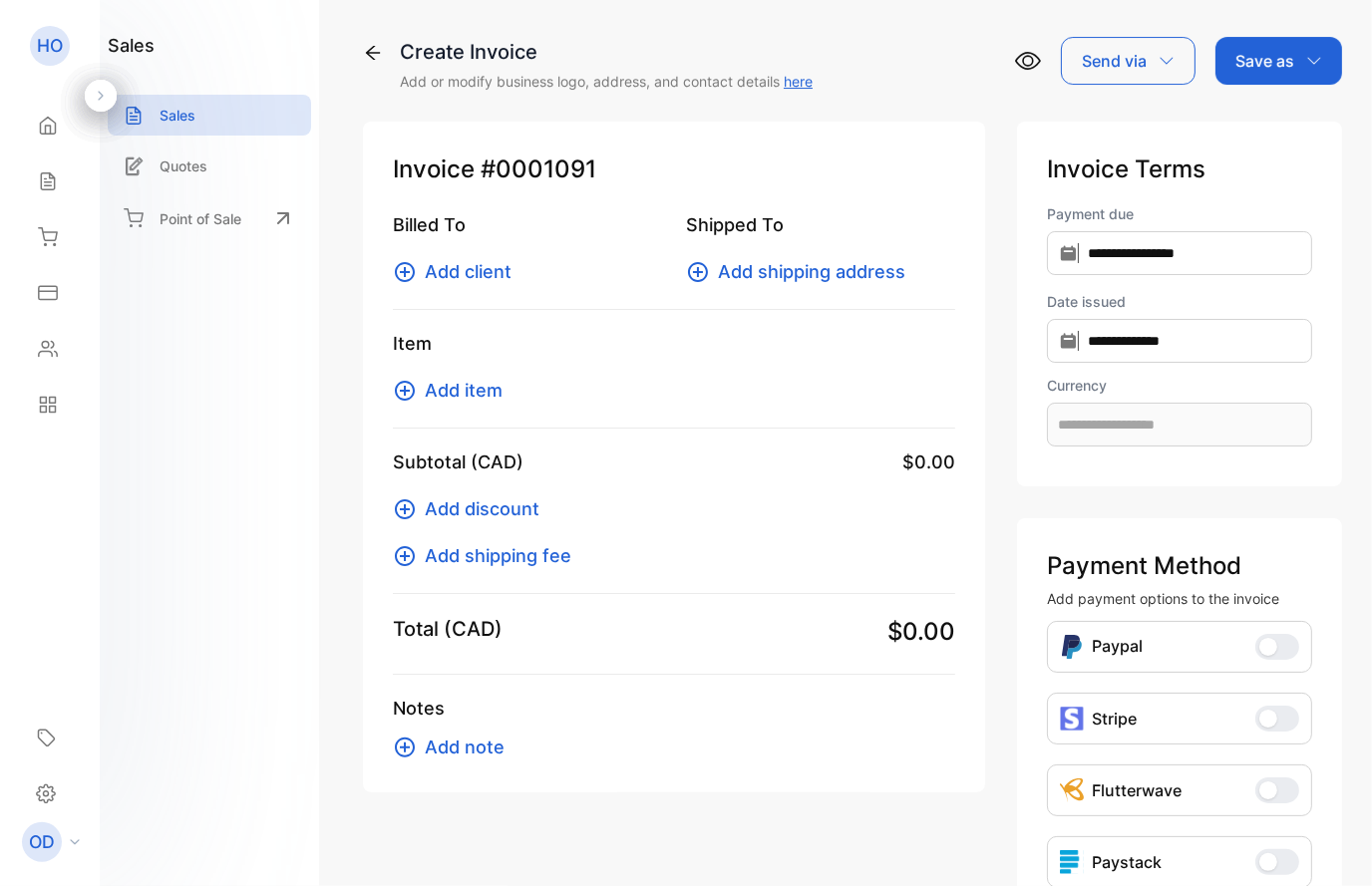 type on "**********" 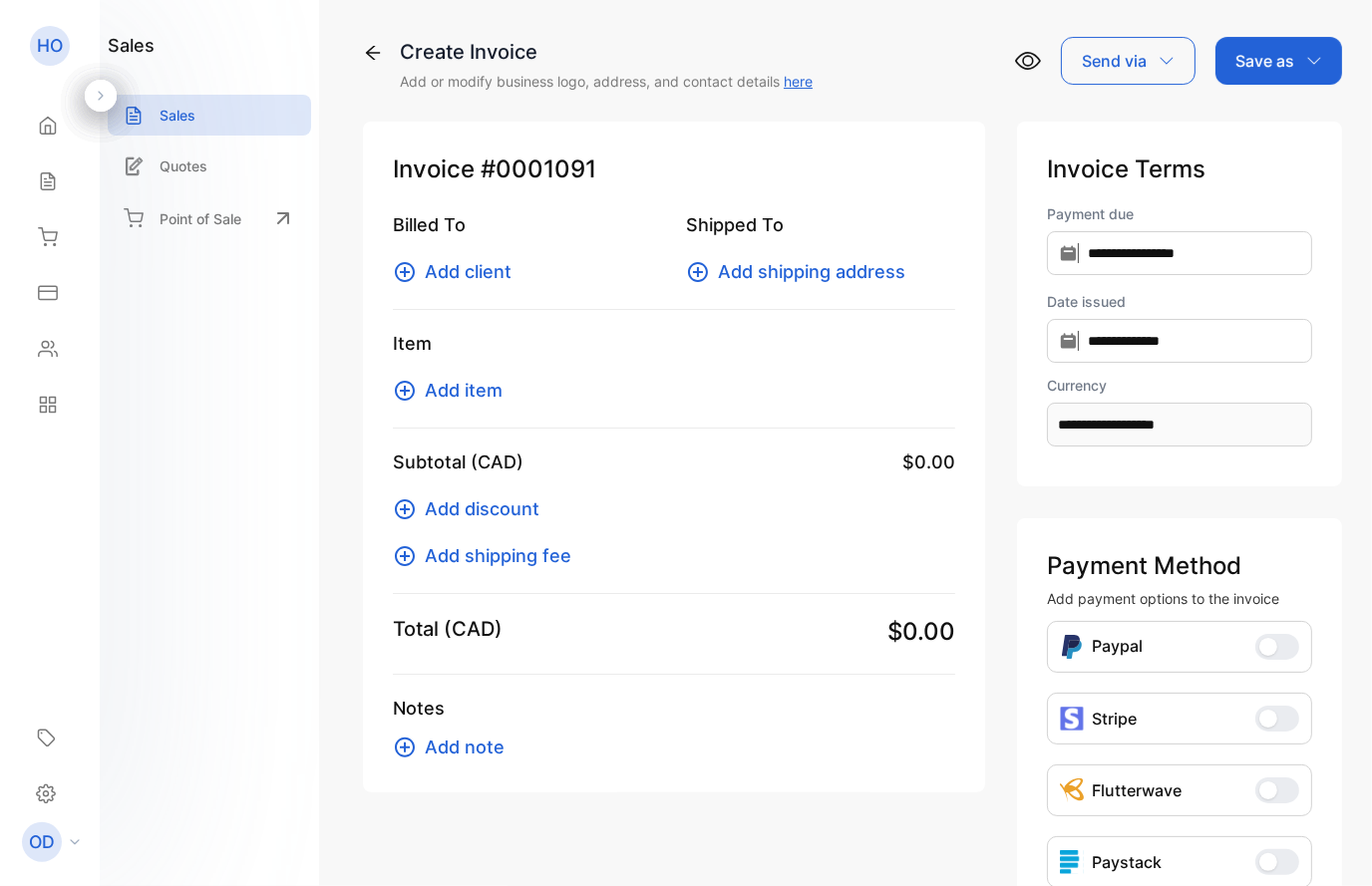 click on "Add client" at bounding box center [468, 271] 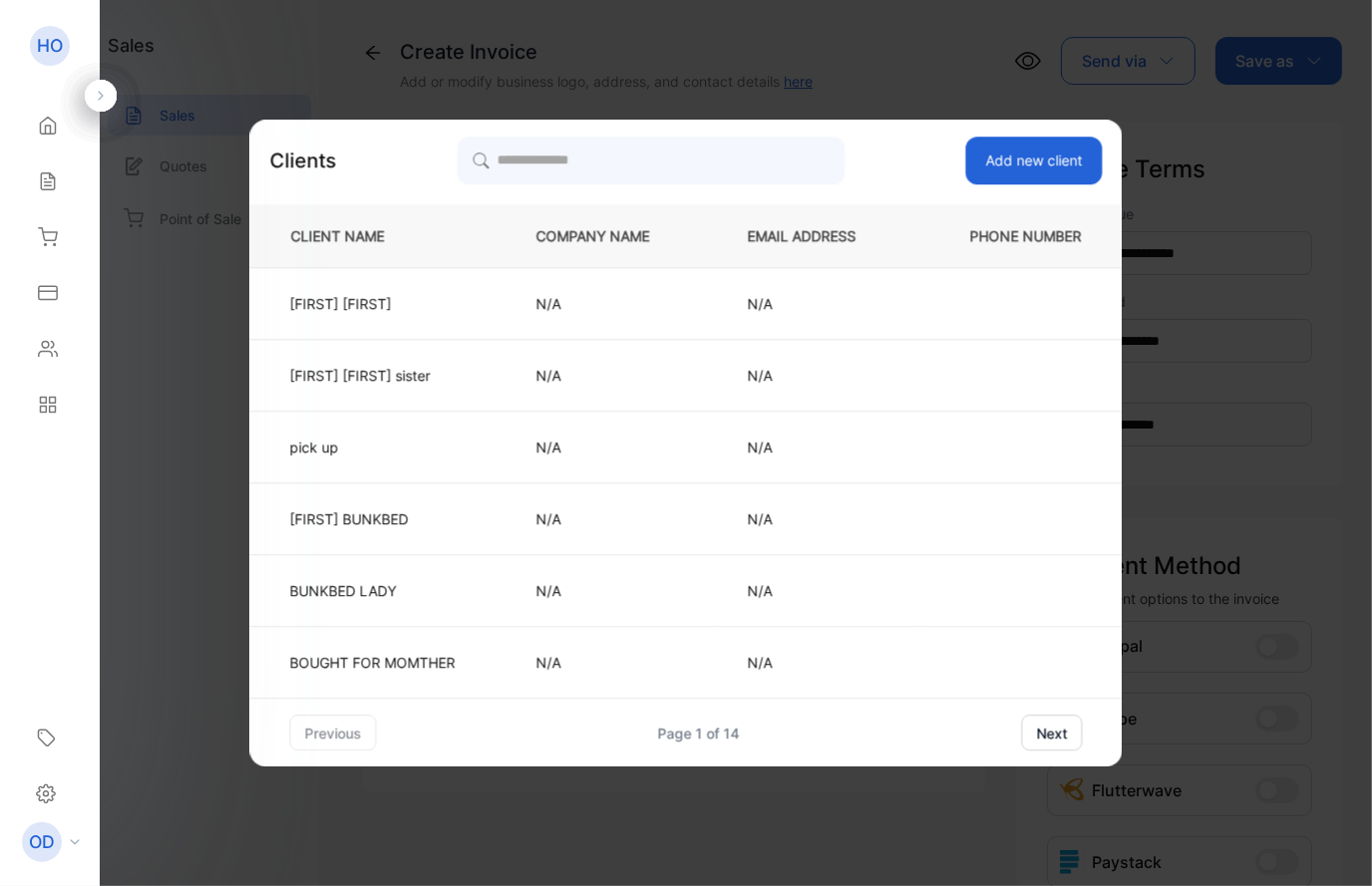 click on "Add new client" at bounding box center [1033, 160] 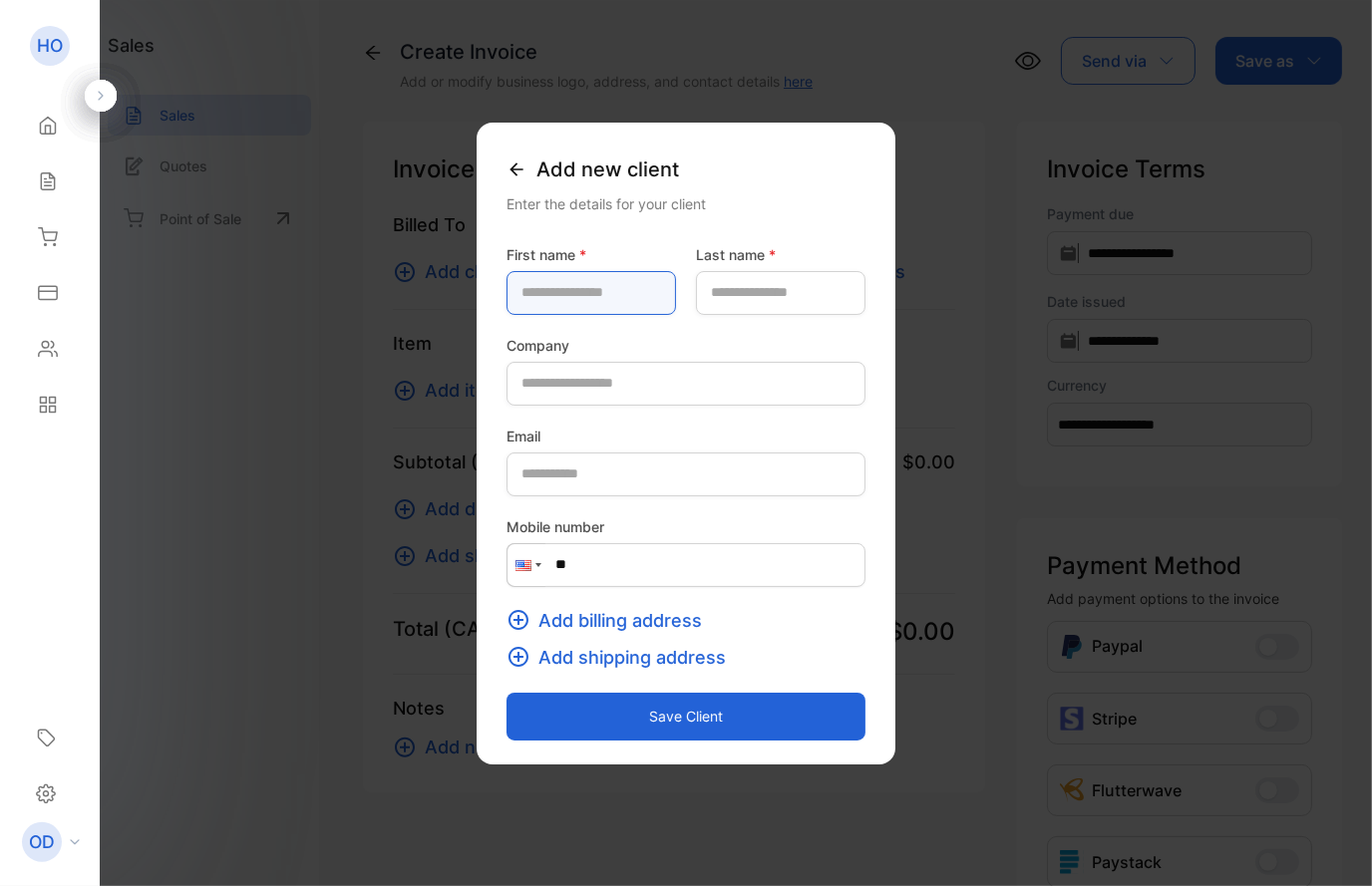 click at bounding box center [591, 293] 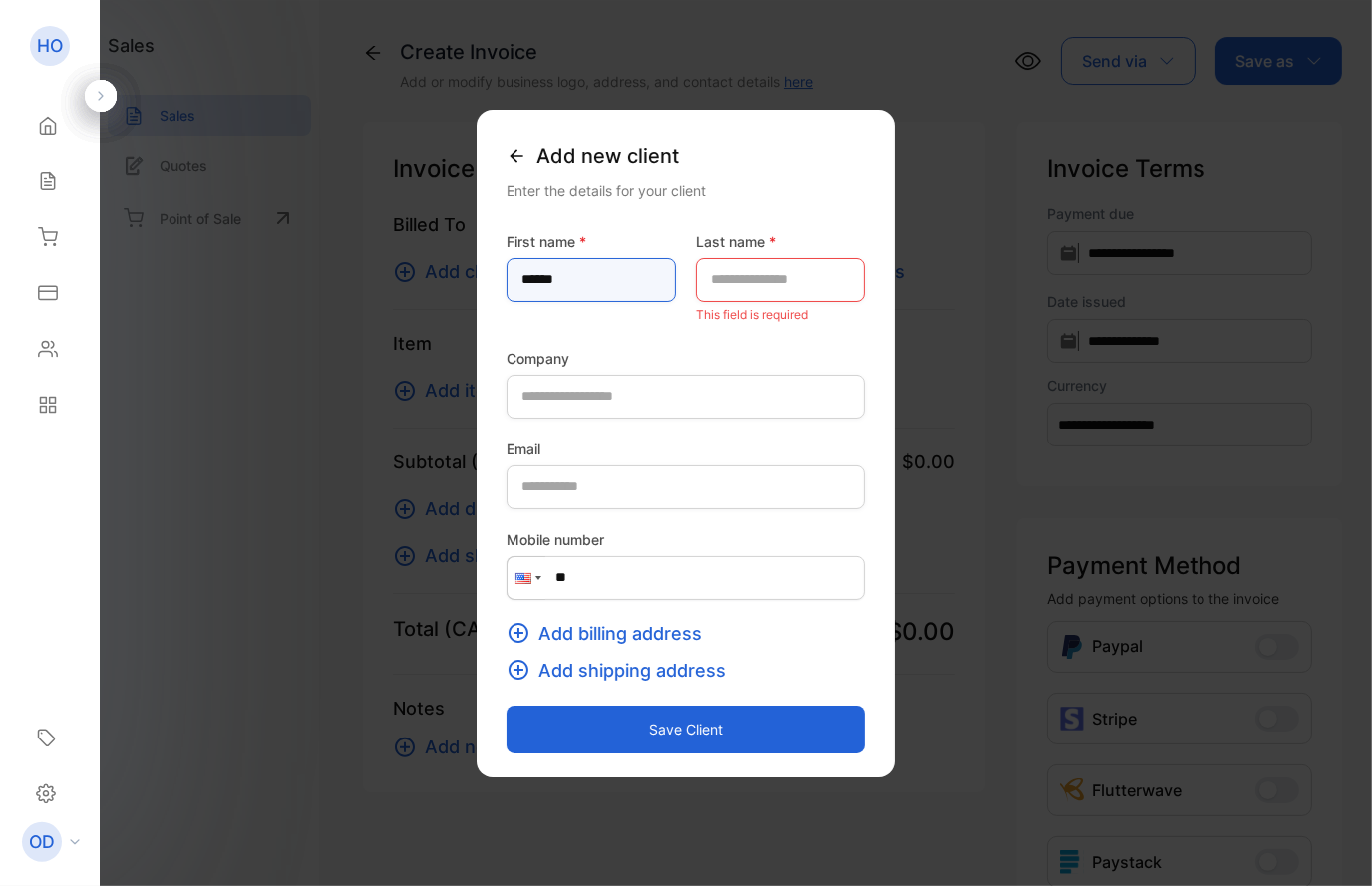 type on "******" 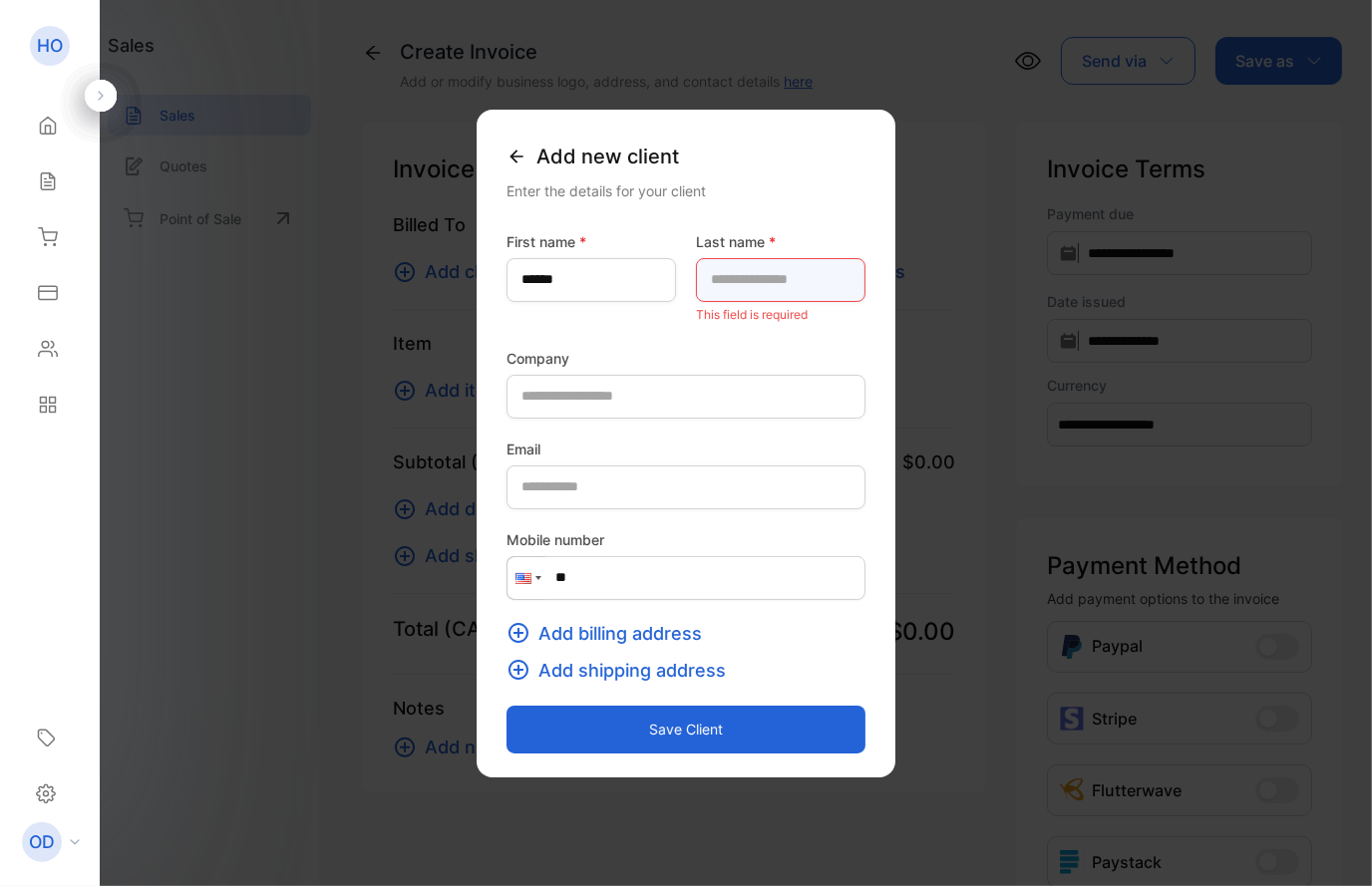 click at bounding box center (781, 280) 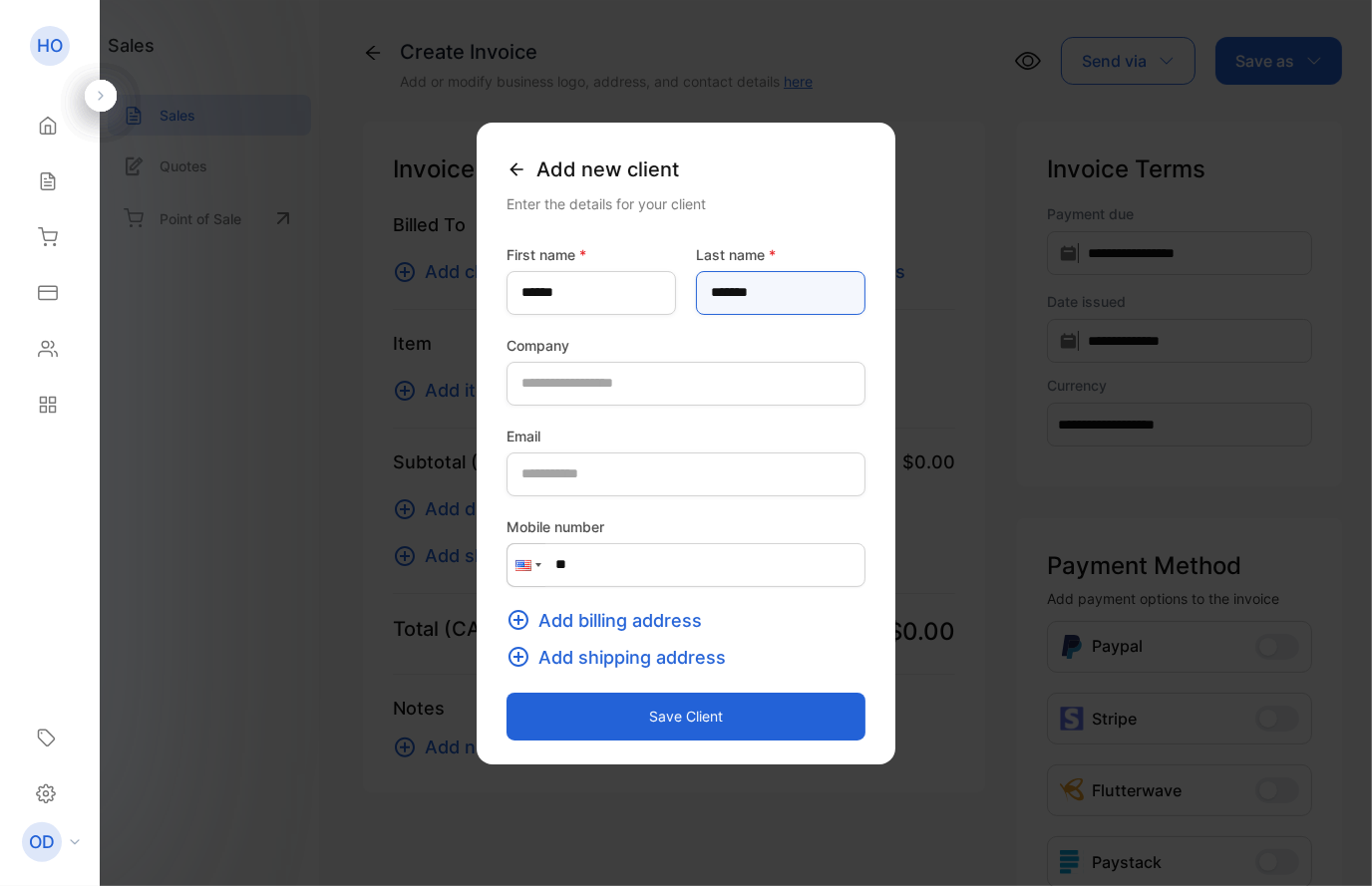 type on "*******" 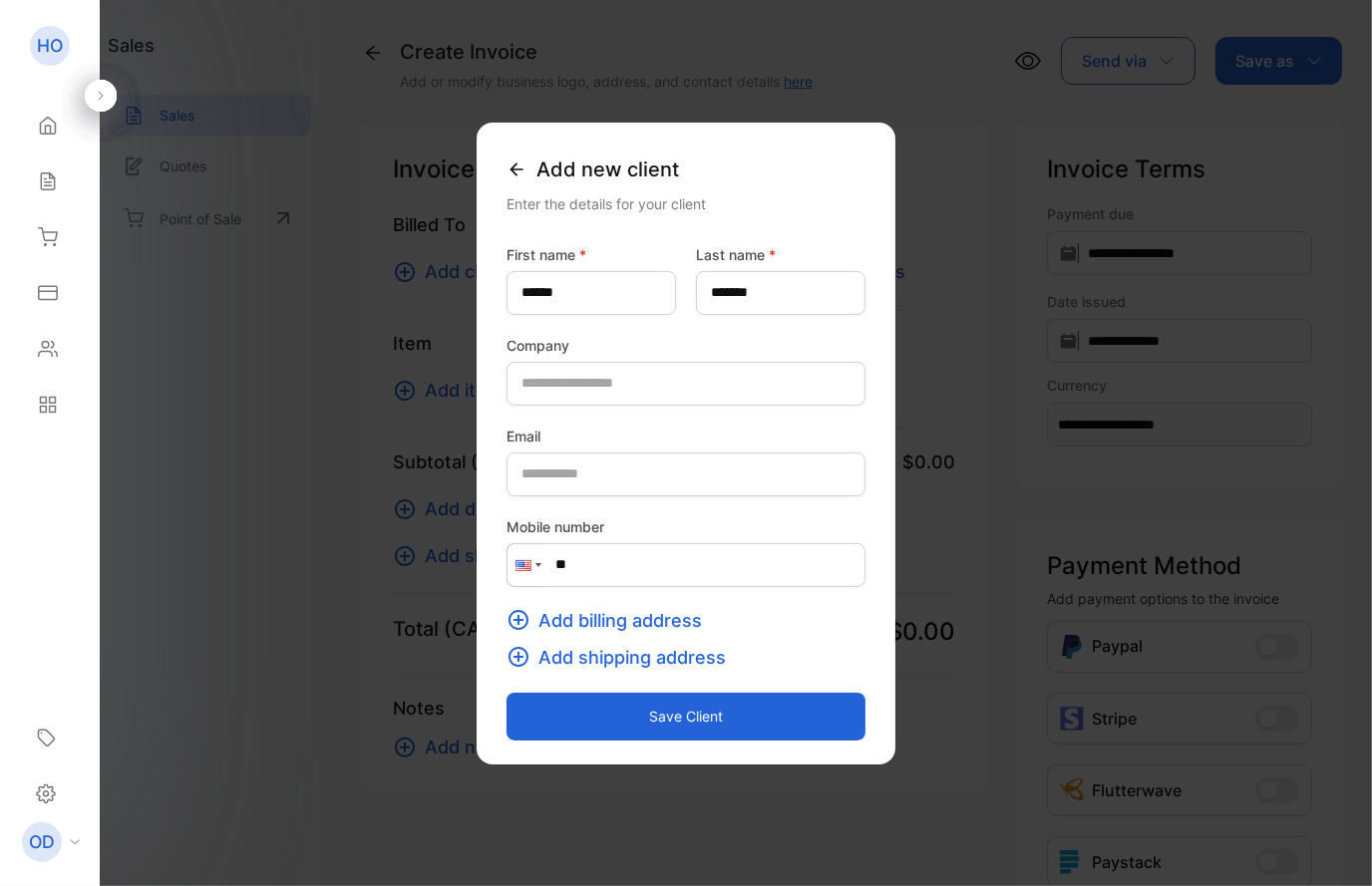 click on "Save client" at bounding box center [686, 717] 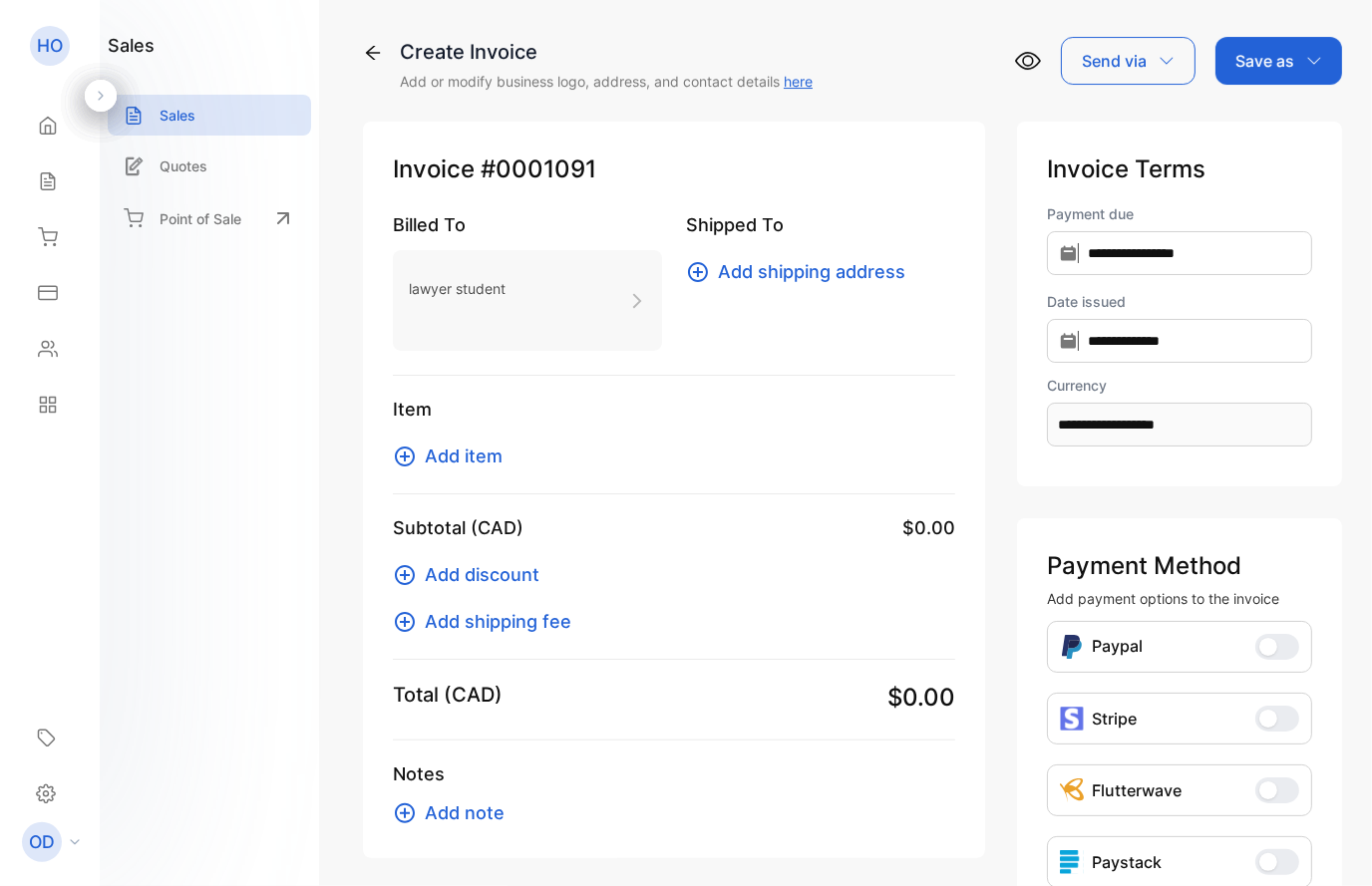 click on "Add item" at bounding box center [464, 455] 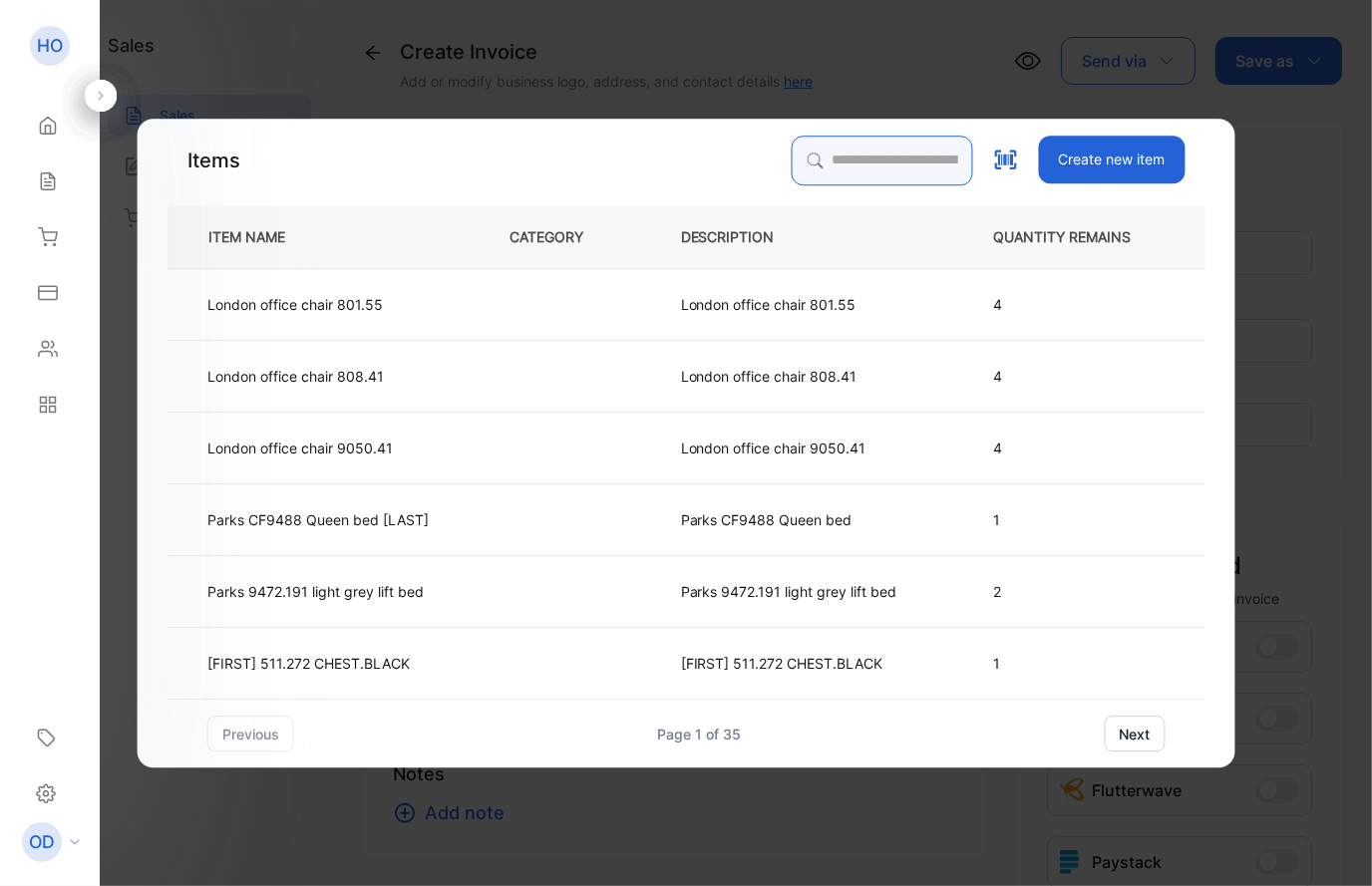 click at bounding box center (881, 160) 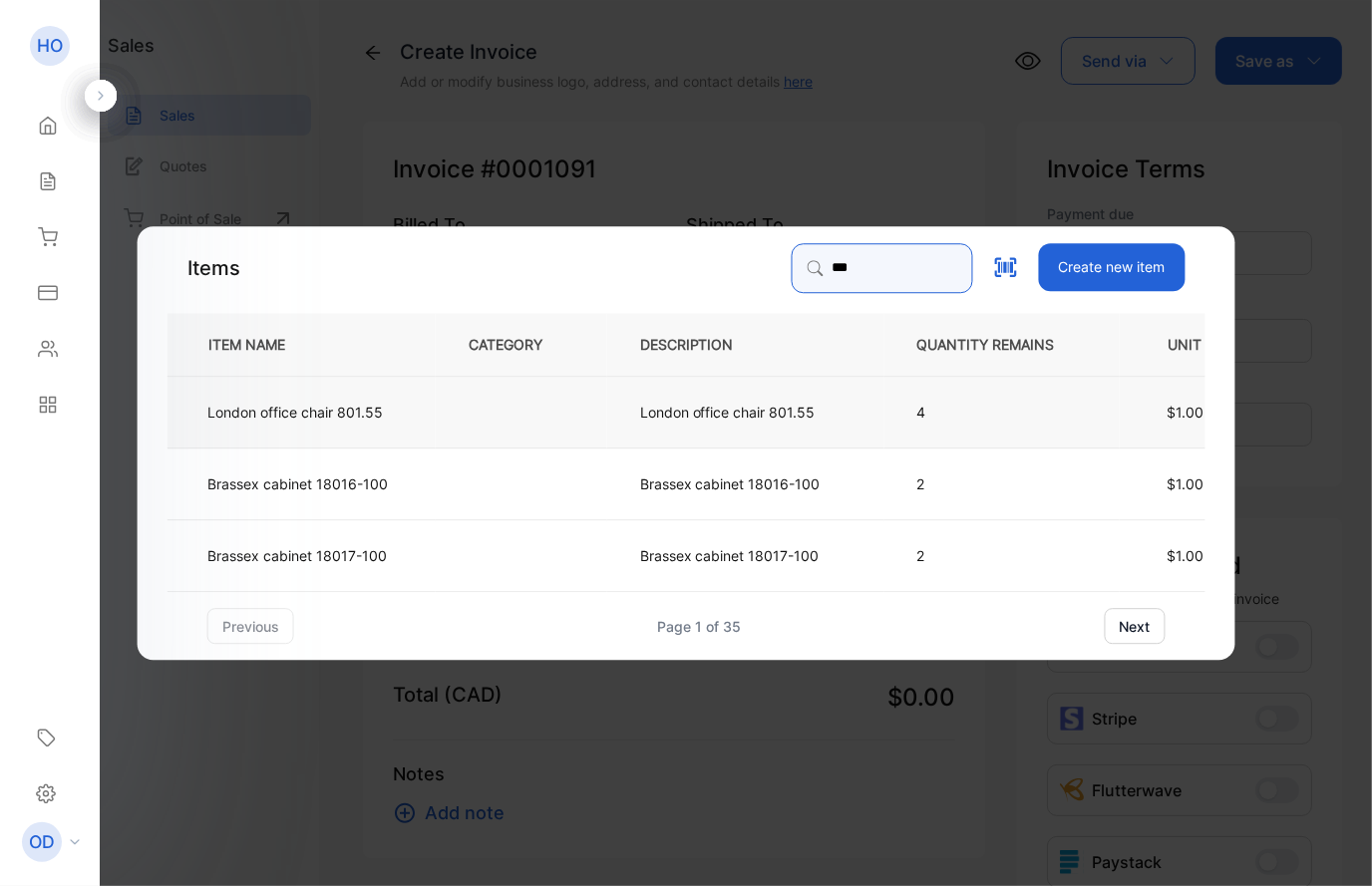 type on "***" 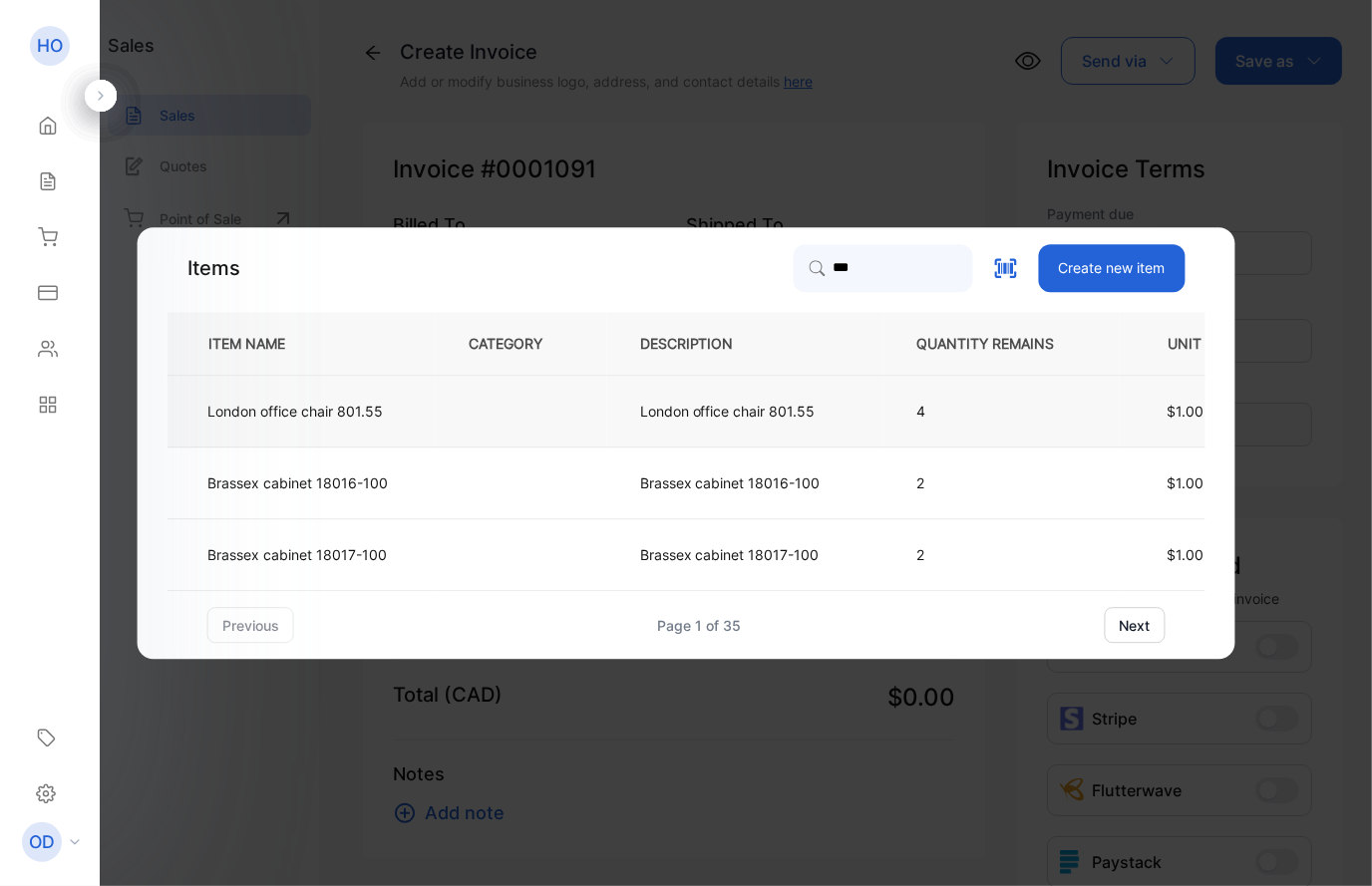click on "London office chair 801.55" at bounding box center [295, 411] 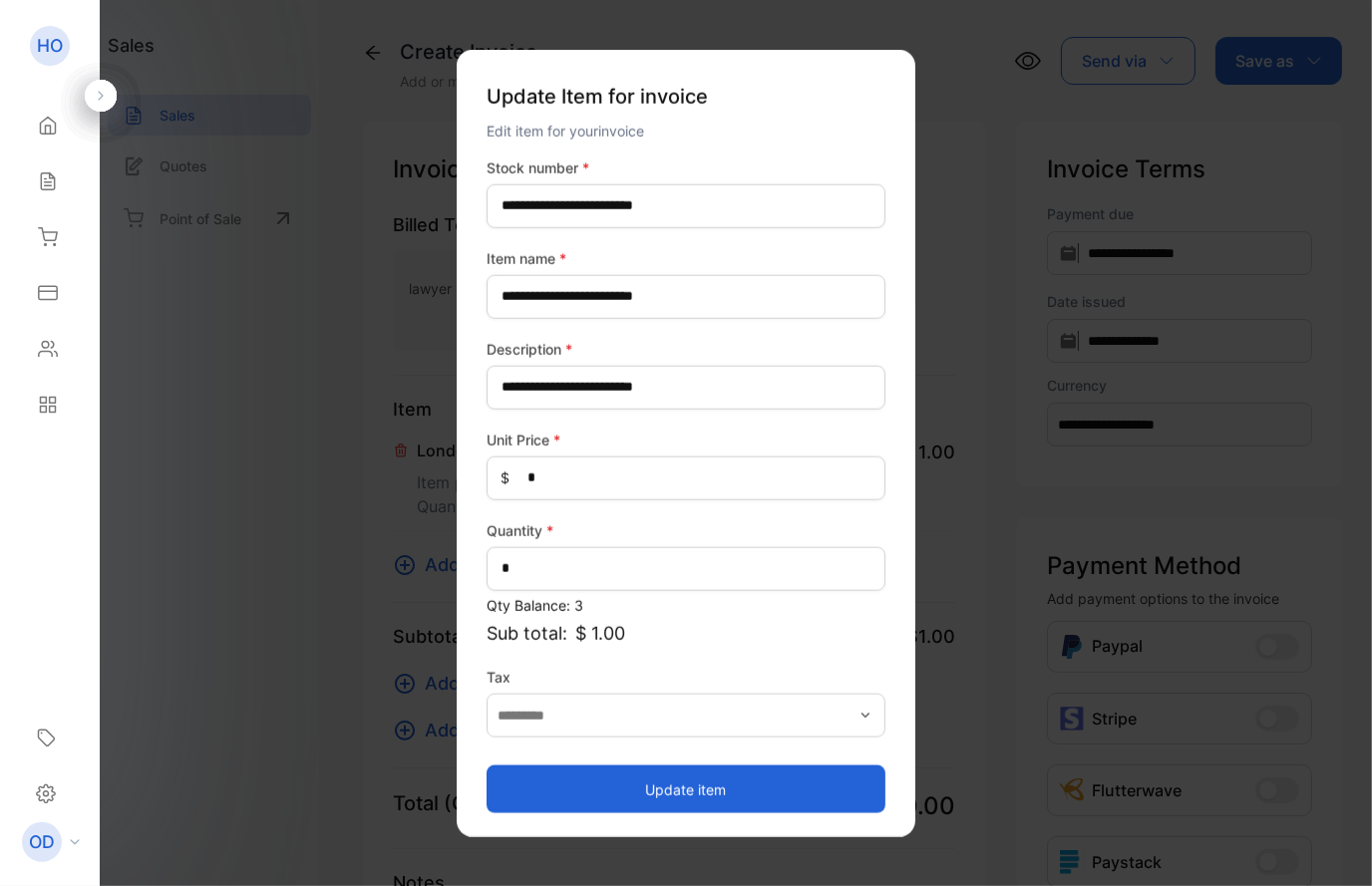 click on "Update item" at bounding box center [686, 789] 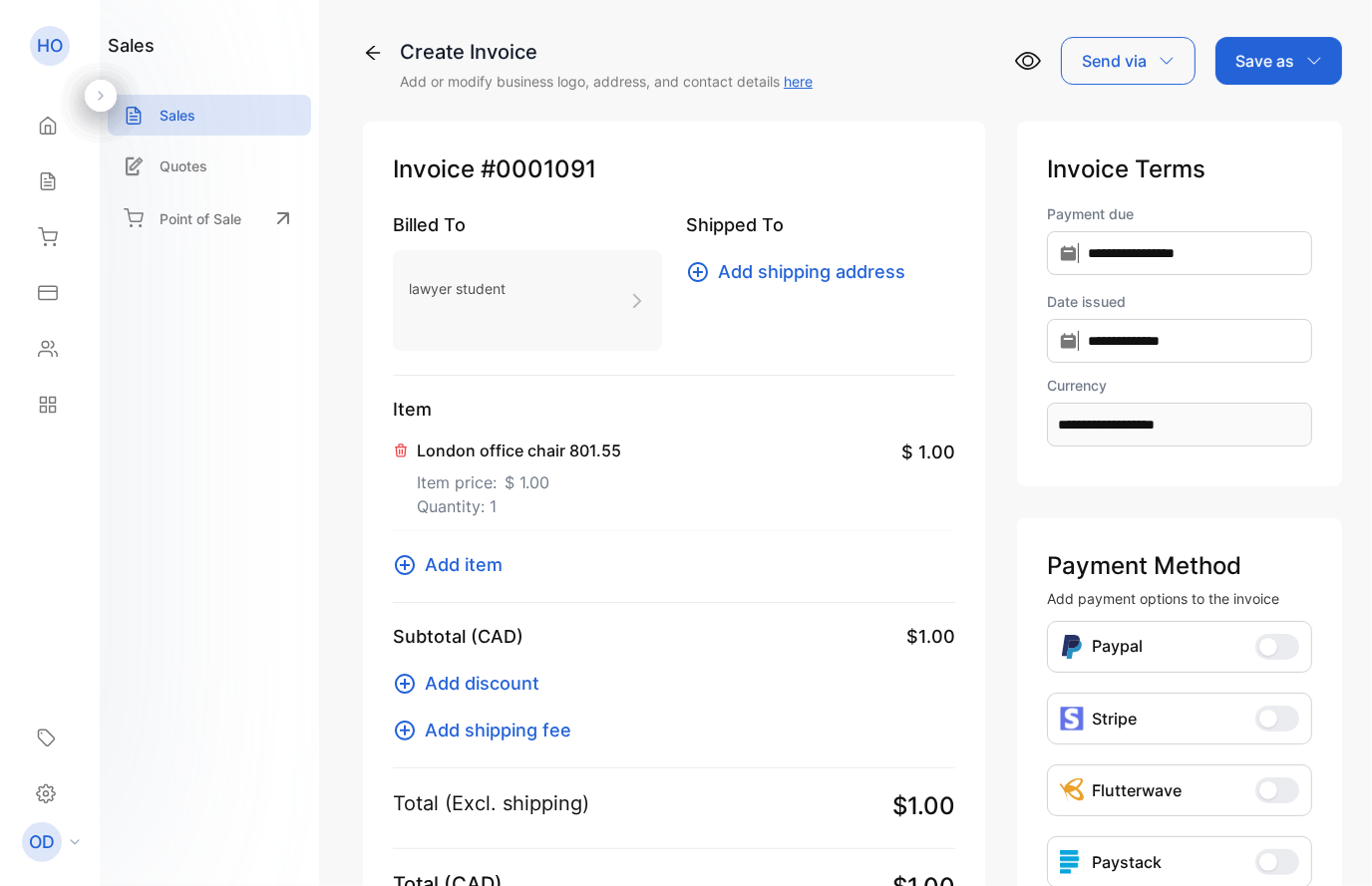 click on "Save as" at bounding box center (1264, 61) 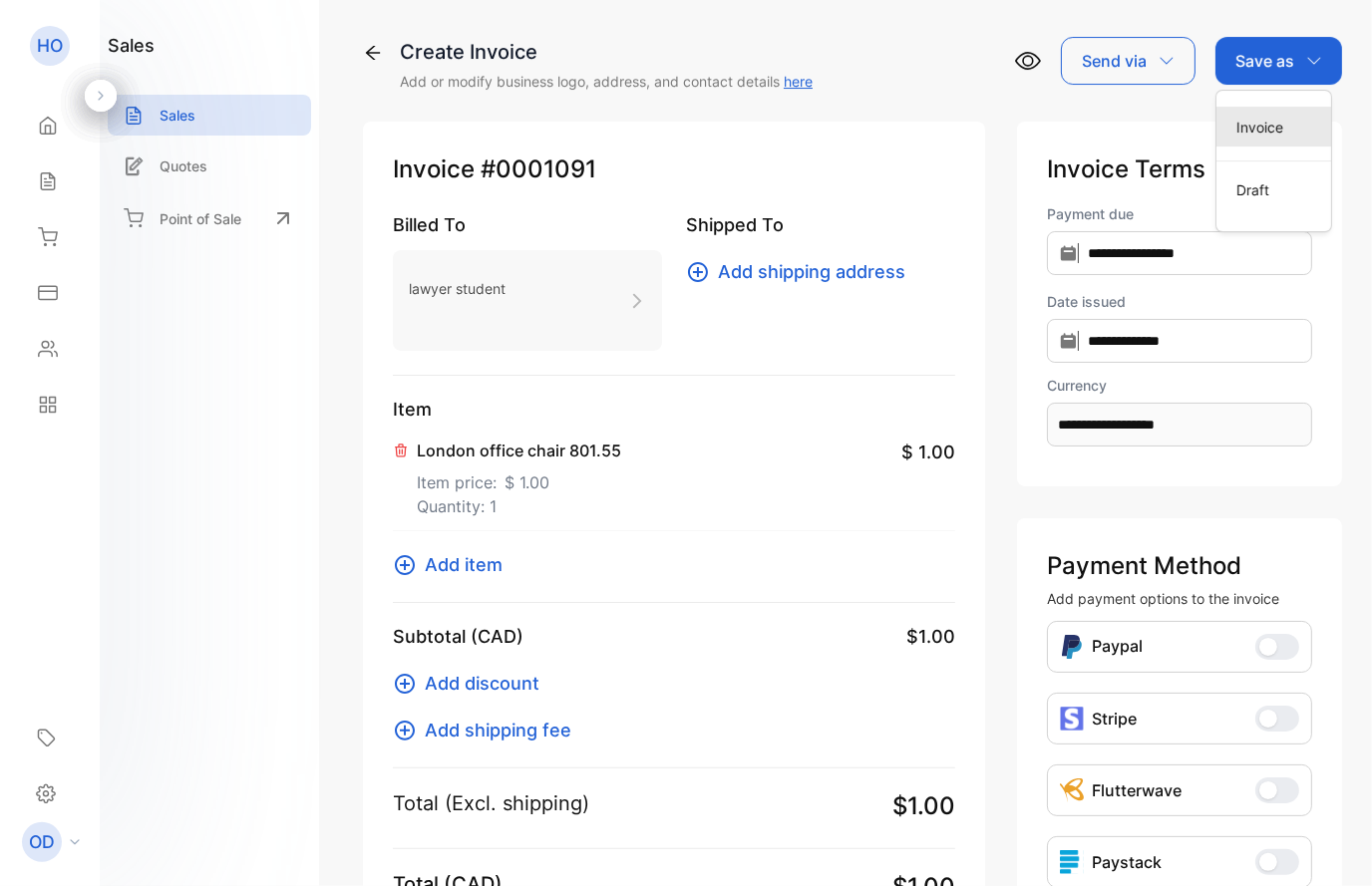 click on "Invoice" at bounding box center [1273, 127] 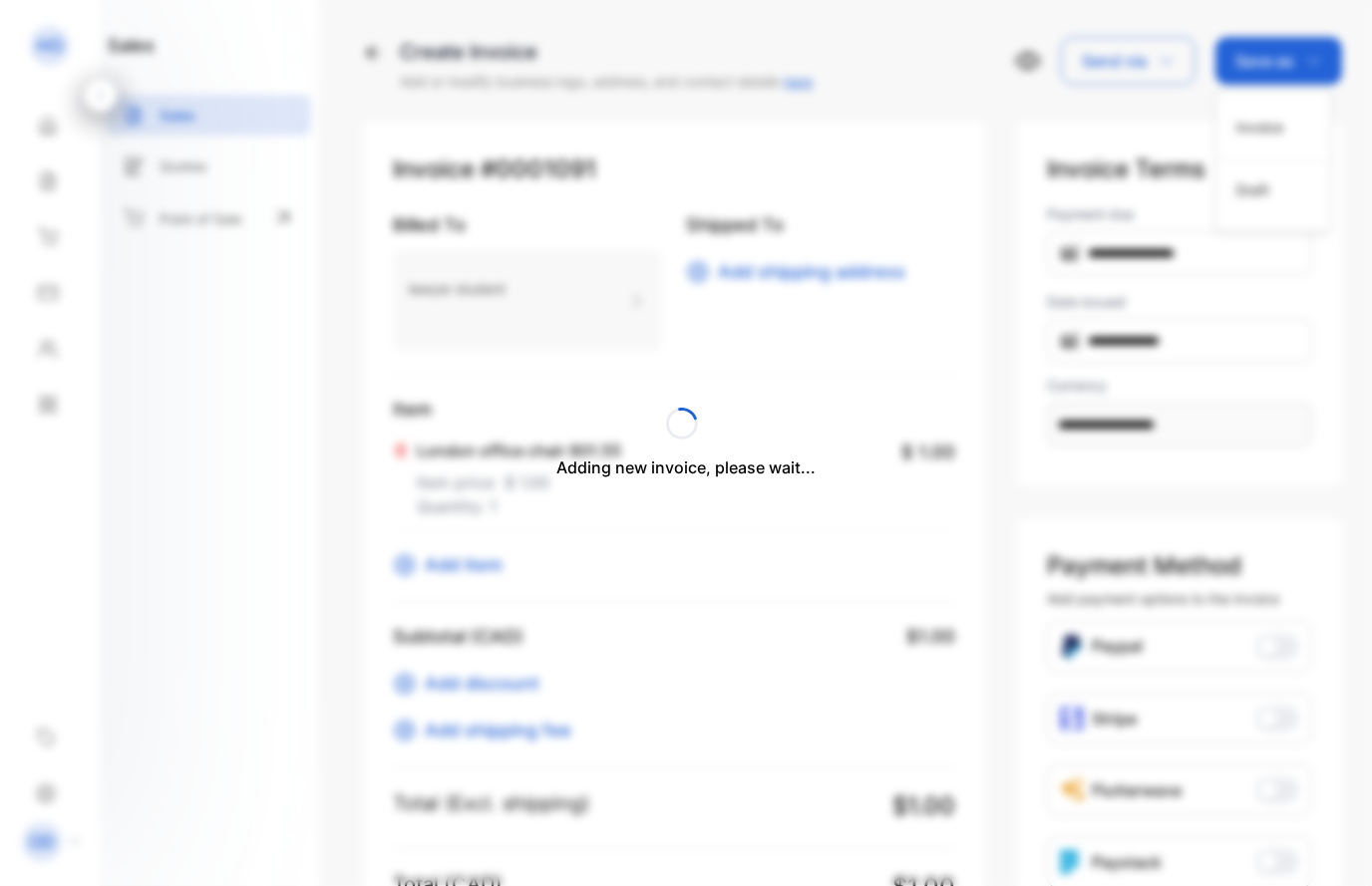 type 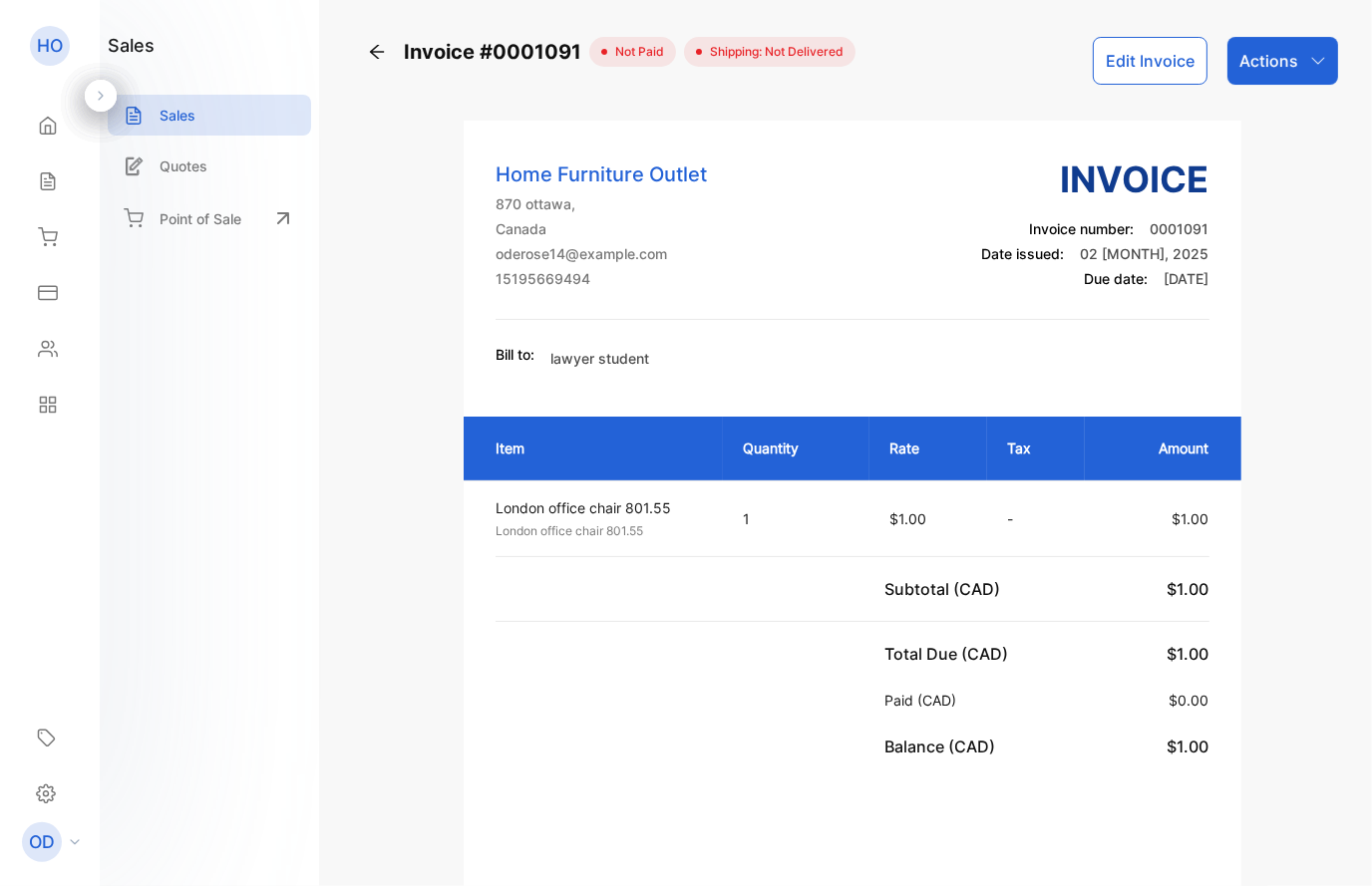 click on "Actions" at bounding box center [1268, 61] 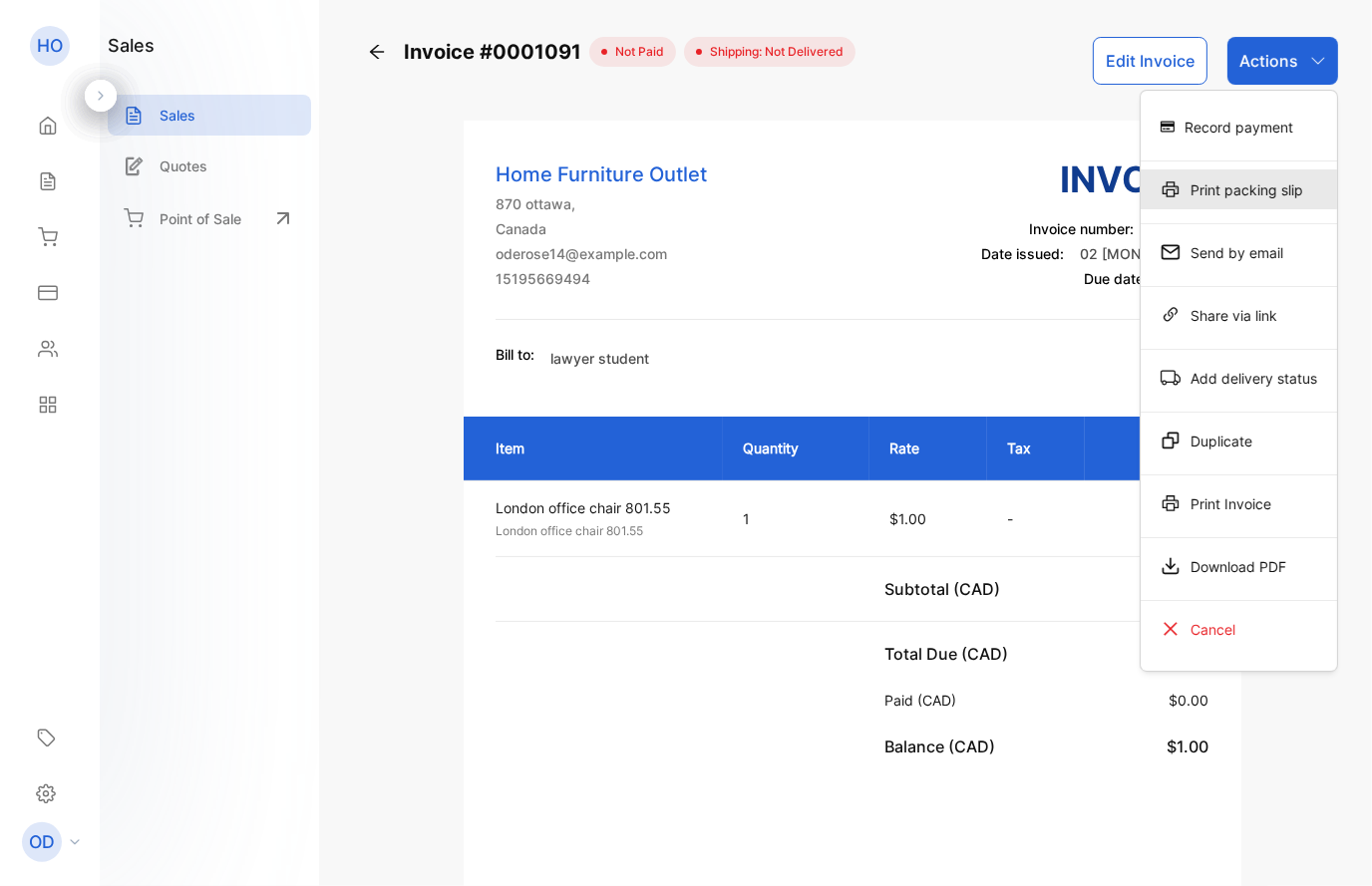 click on "Print packing slip" at bounding box center (1238, 189) 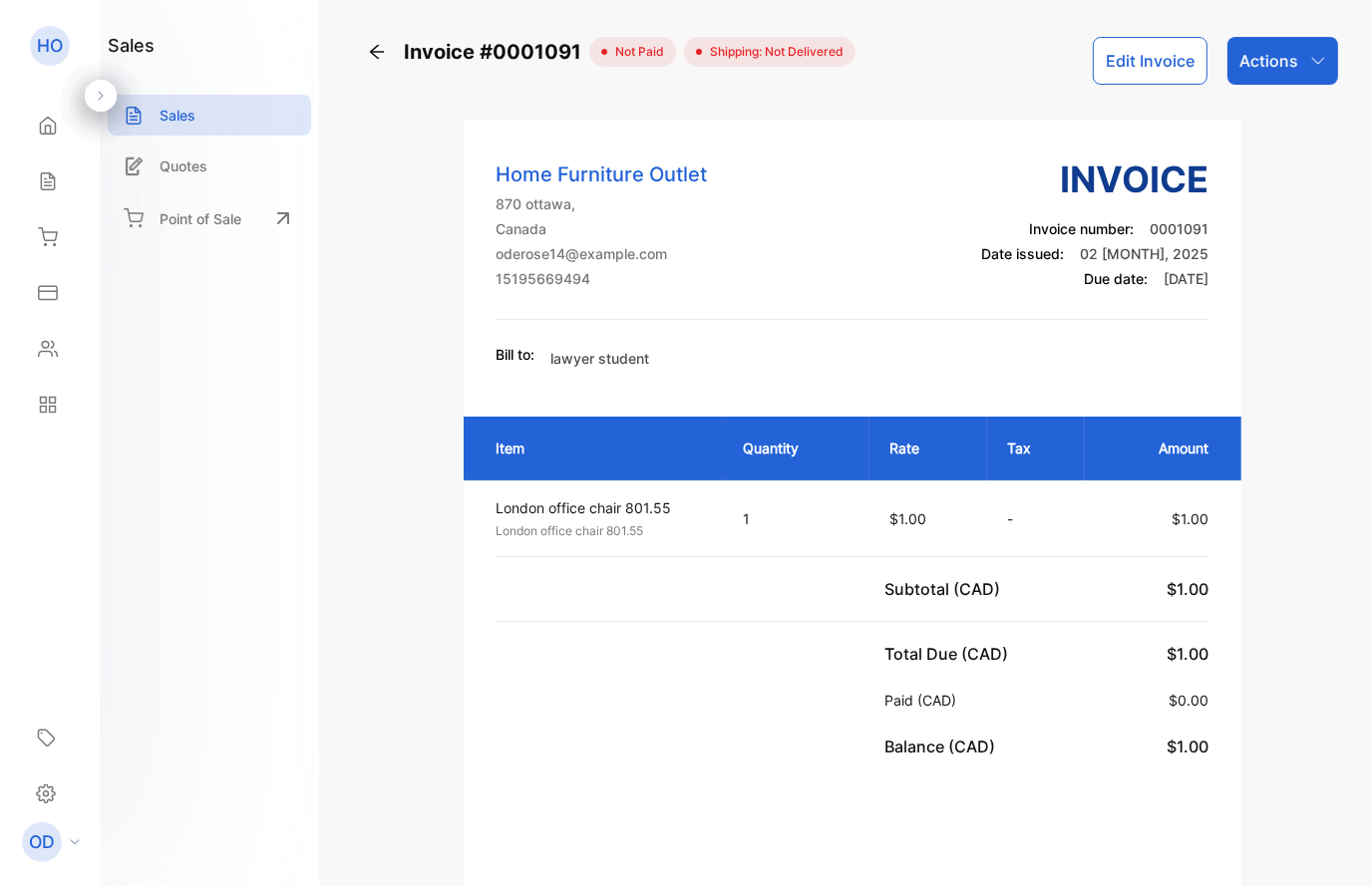 scroll, scrollTop: 0, scrollLeft: 0, axis: both 